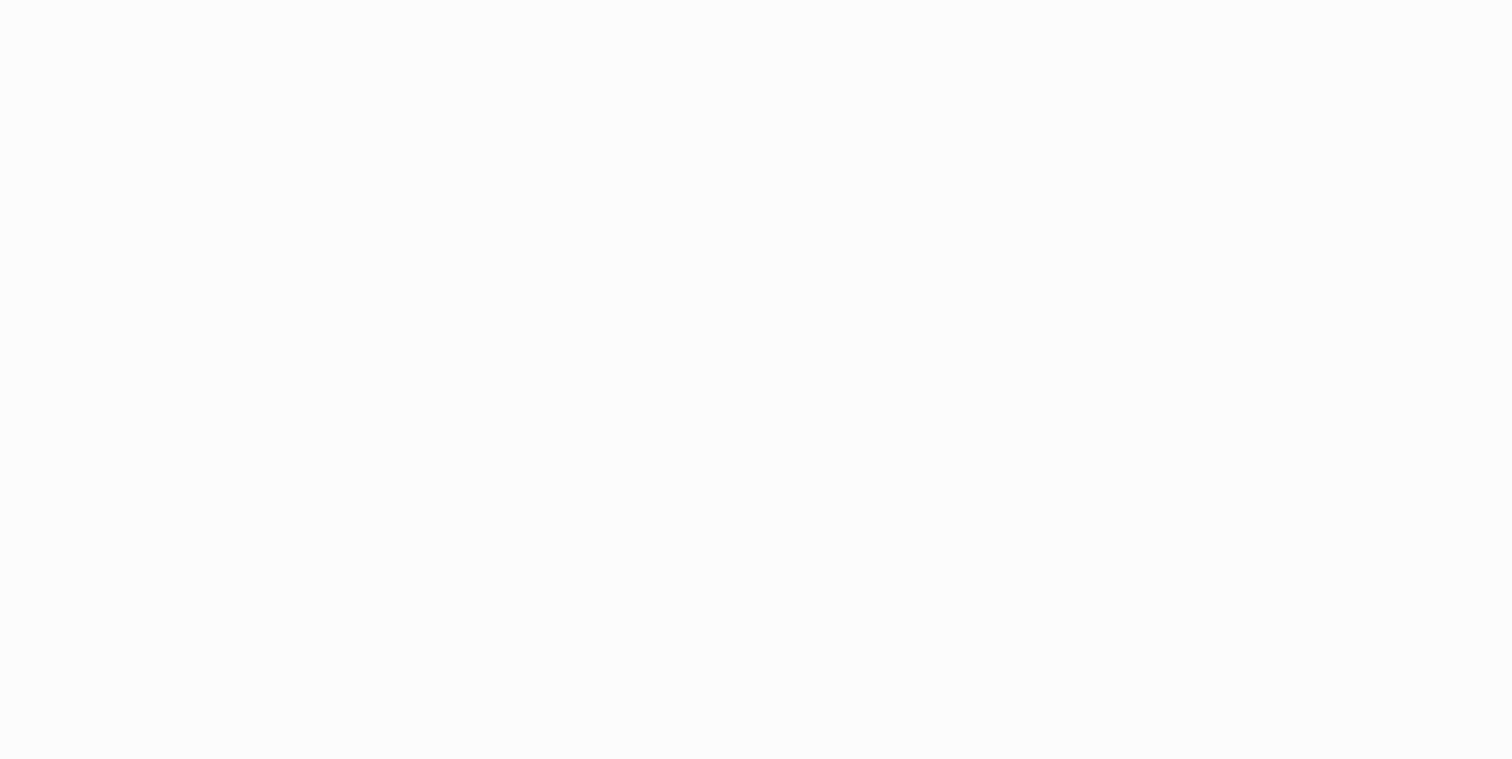scroll, scrollTop: 0, scrollLeft: 0, axis: both 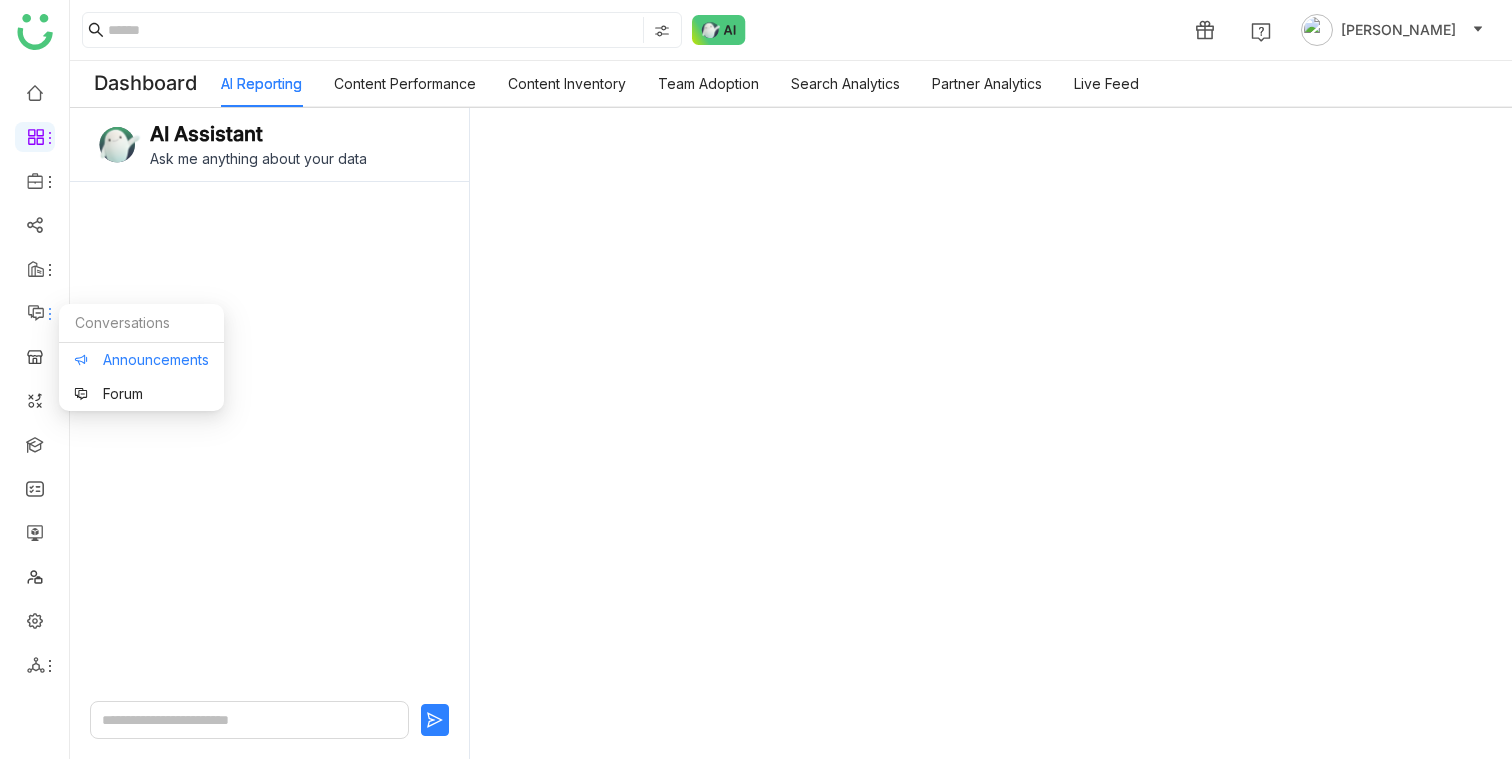 click on "Announcements" at bounding box center [141, 360] 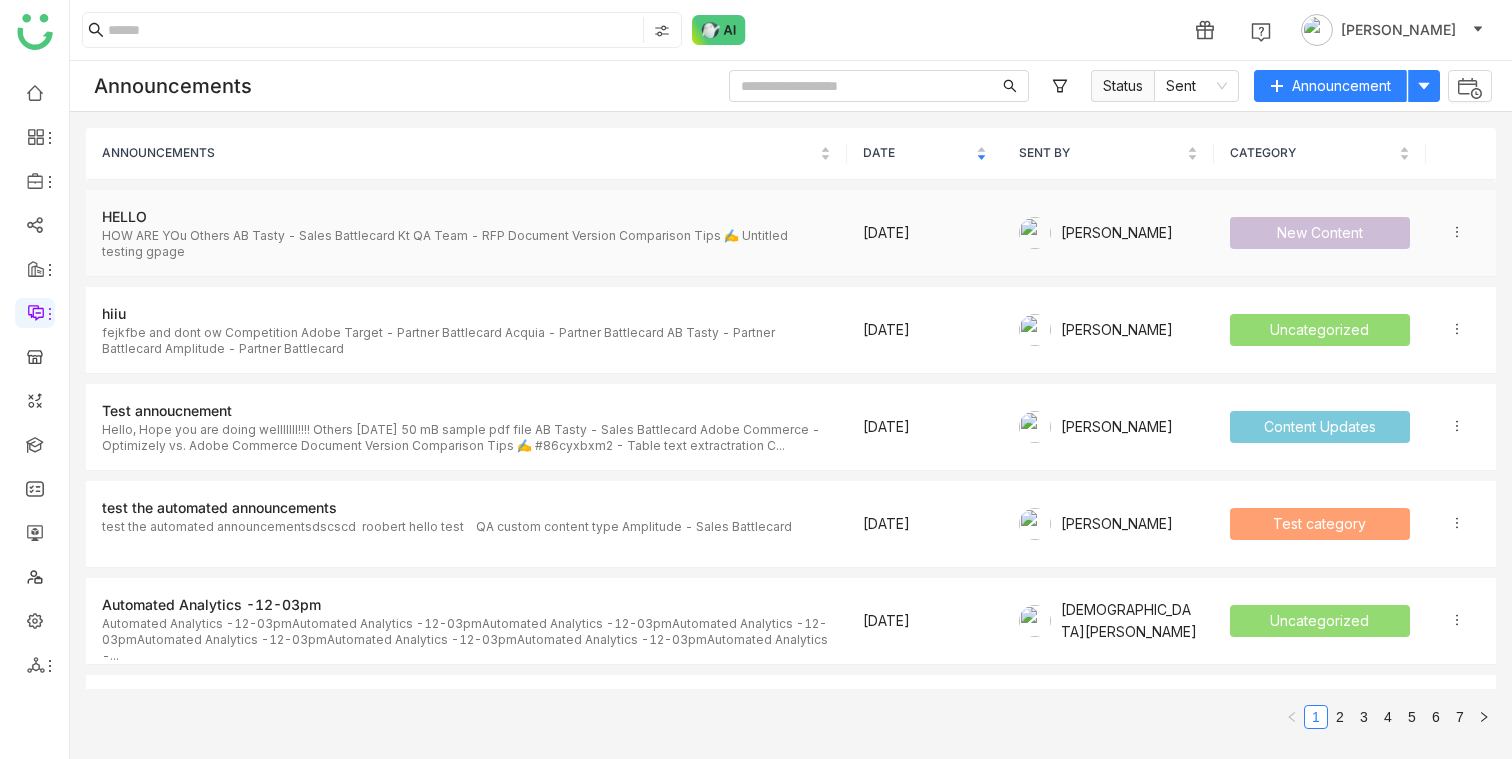 click on "HOW ARE YOu
Others
AB Tasty - Sales Battlecard
Kt QA Team - RFP
Document Version Comparison Tips ✍️
Untitled
testing gpage" 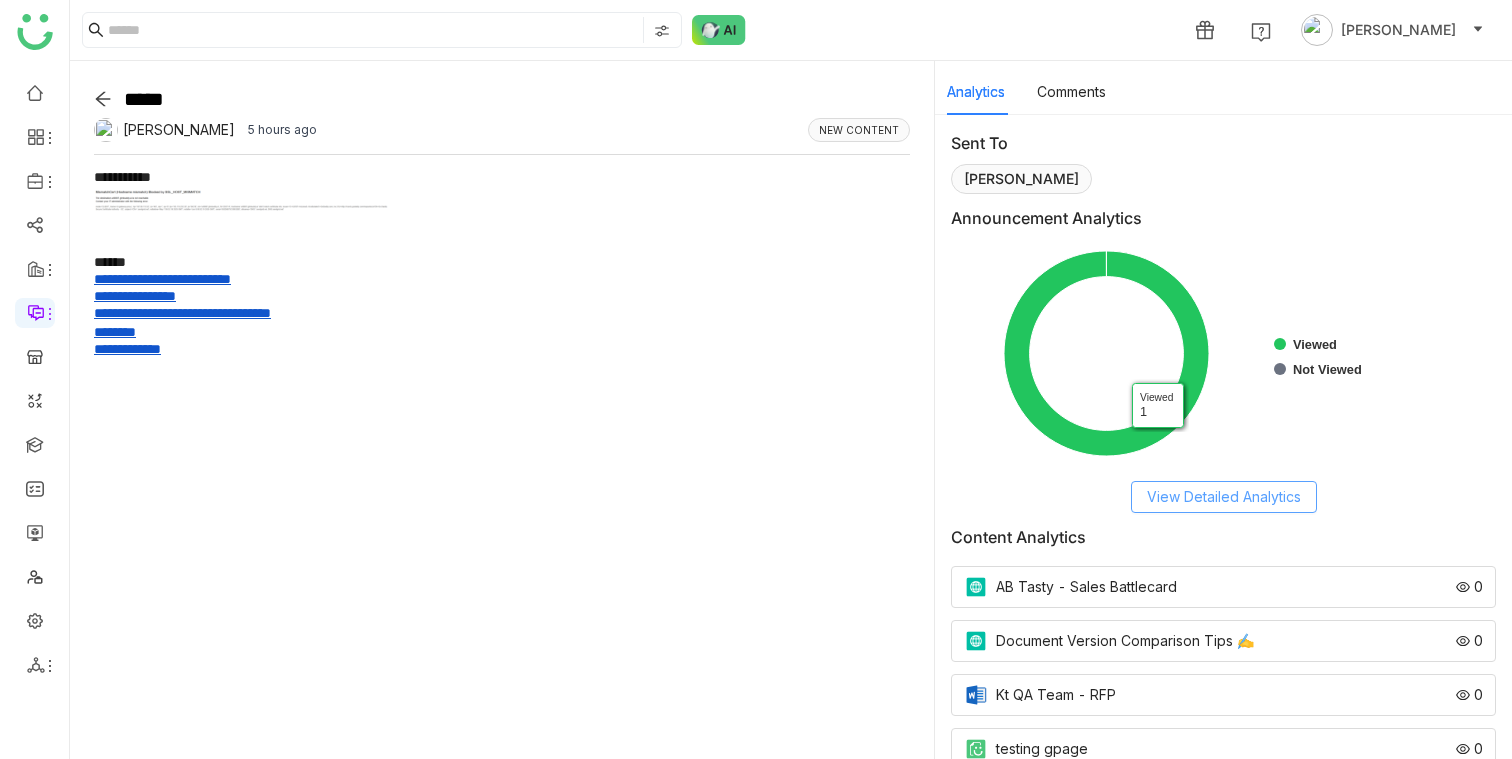click on "View Detailed Analytics" at bounding box center (1224, 497) 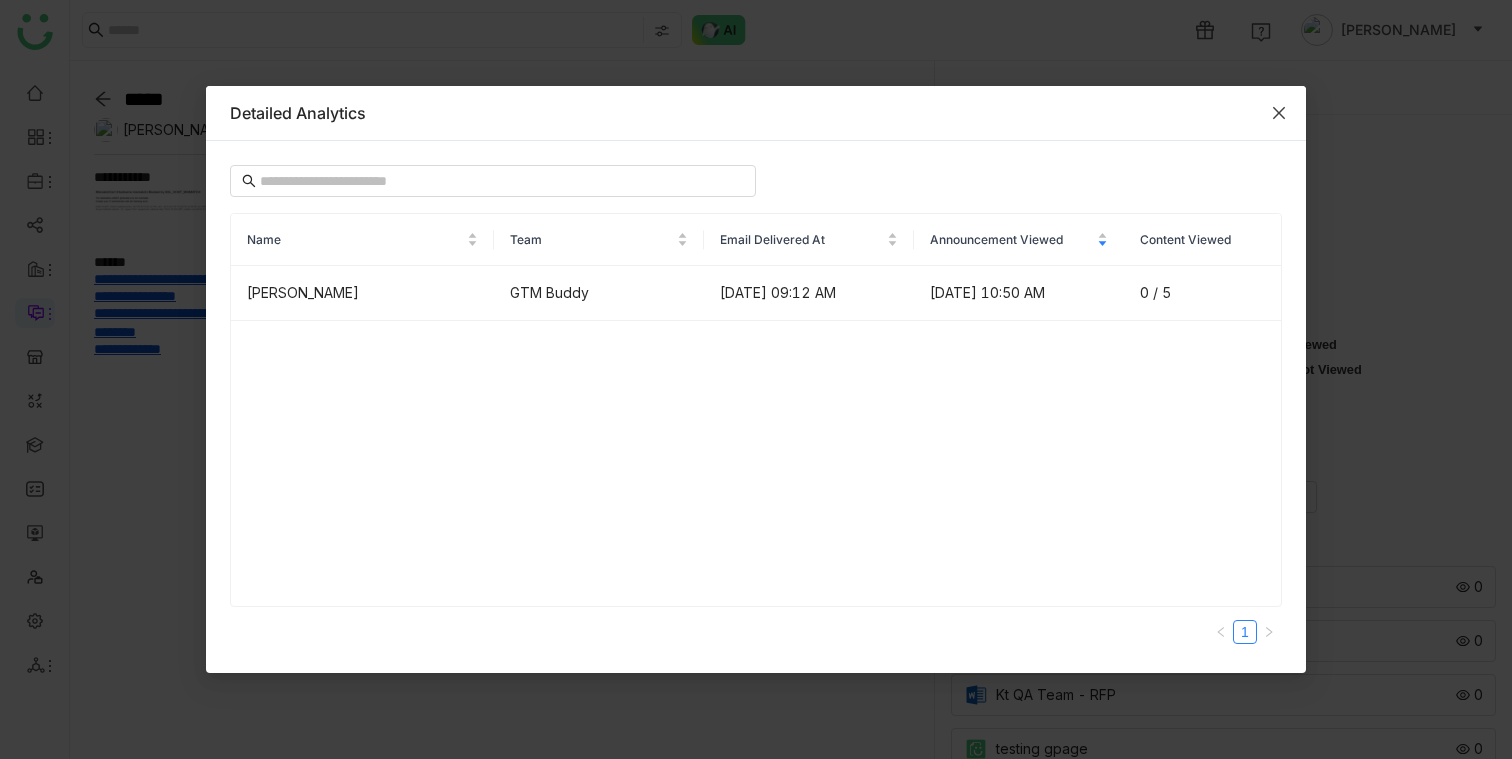 type 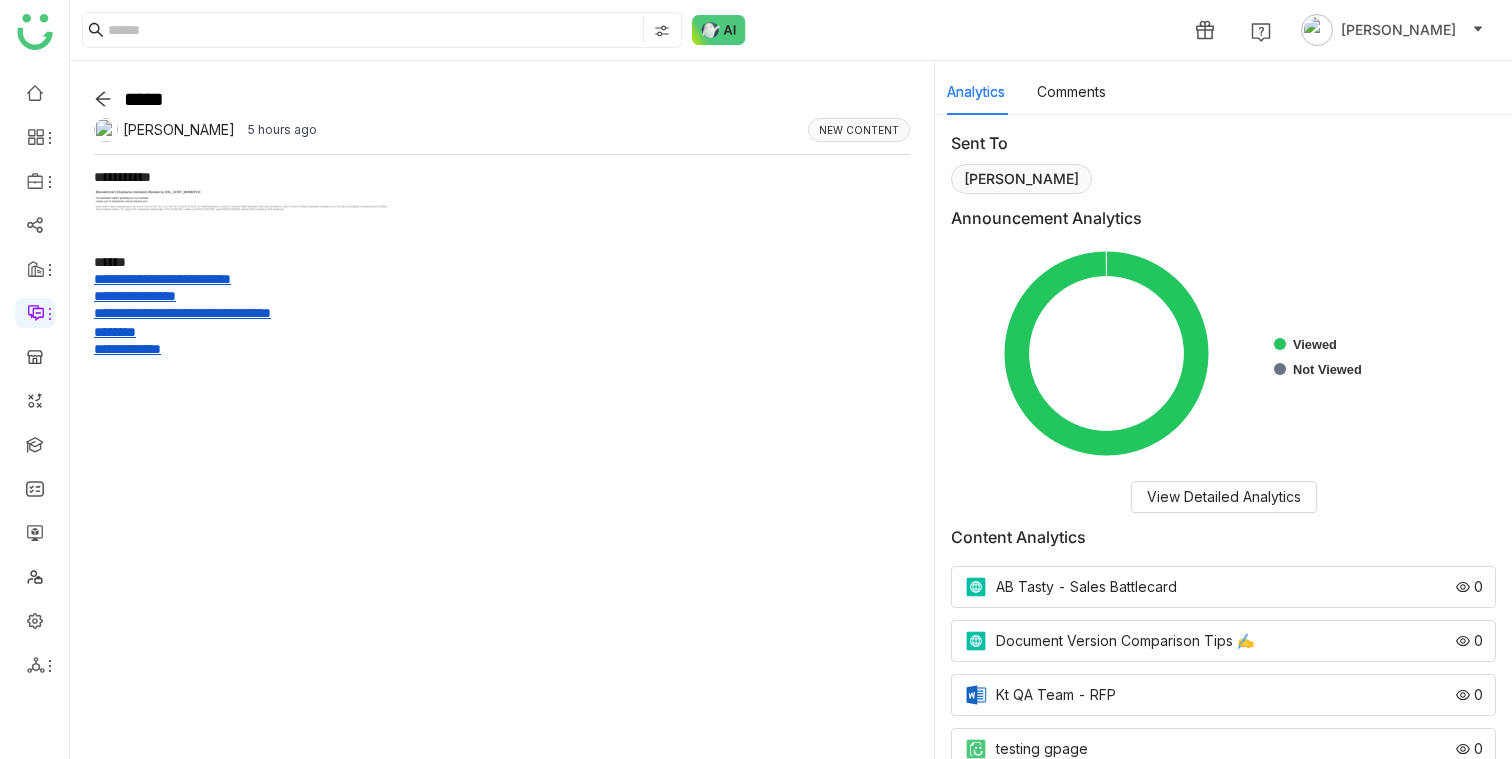 click 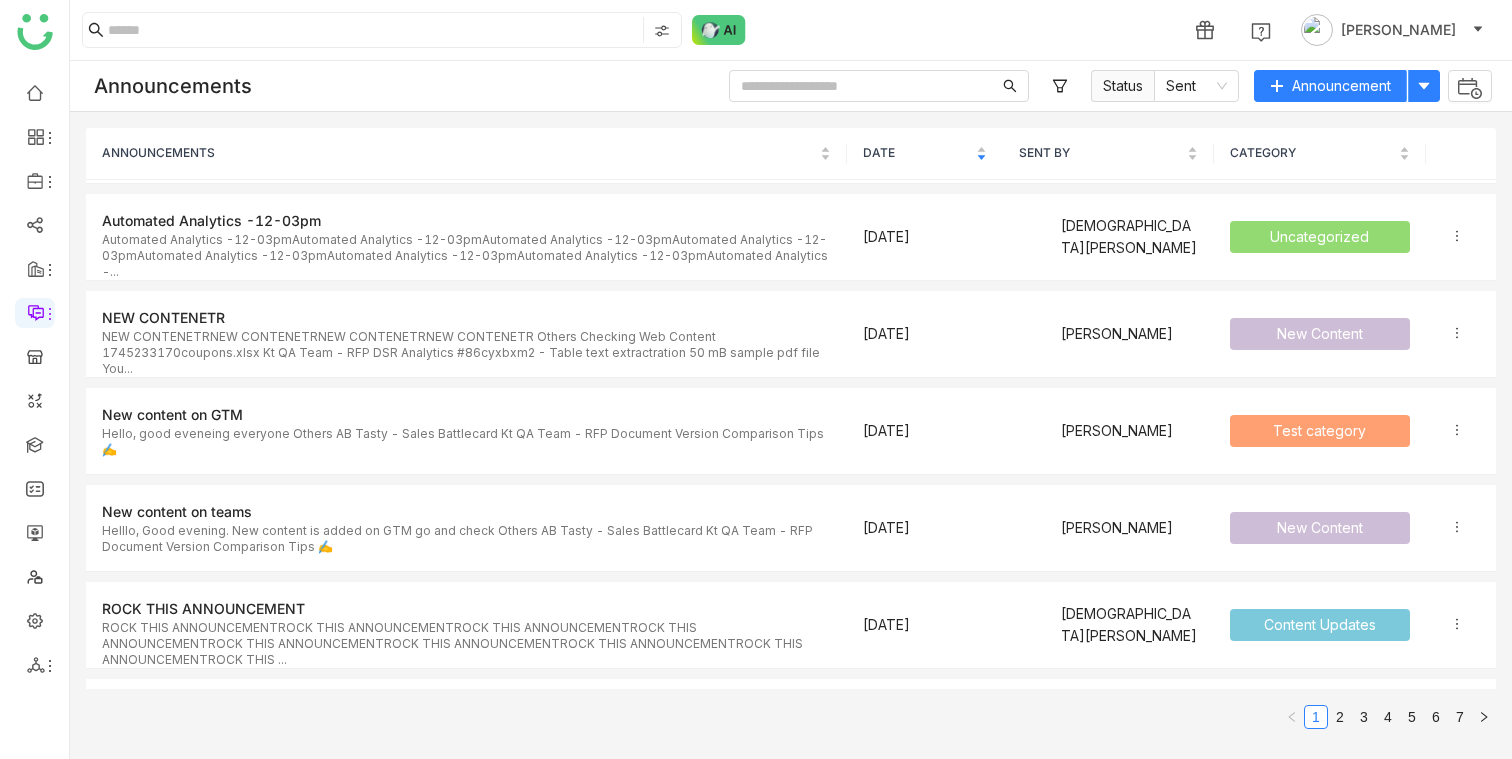 scroll, scrollTop: 586, scrollLeft: 0, axis: vertical 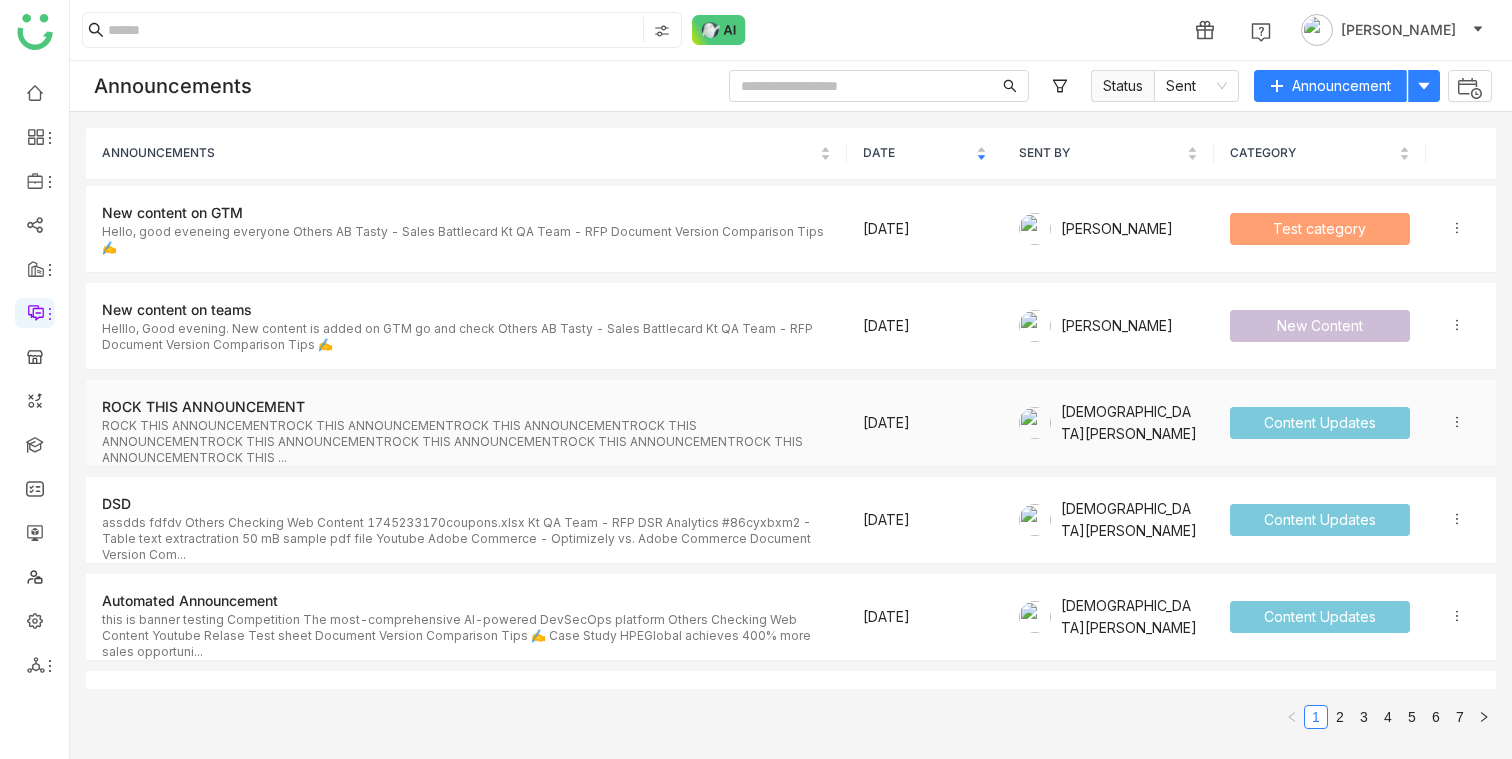 click on "ROCK THIS ANNOUNCEMENTROCK THIS ANNOUNCEMENTROCK THIS ANNOUNCEMENTROCK THIS ANNOUNCEMENTROCK THIS ANNOUNCEMENTROCK THIS ANNOUNCEMENTROCK THIS ANNOUNCEMENTROCK THIS ANNOUNCEMENTROCK THIS ..." 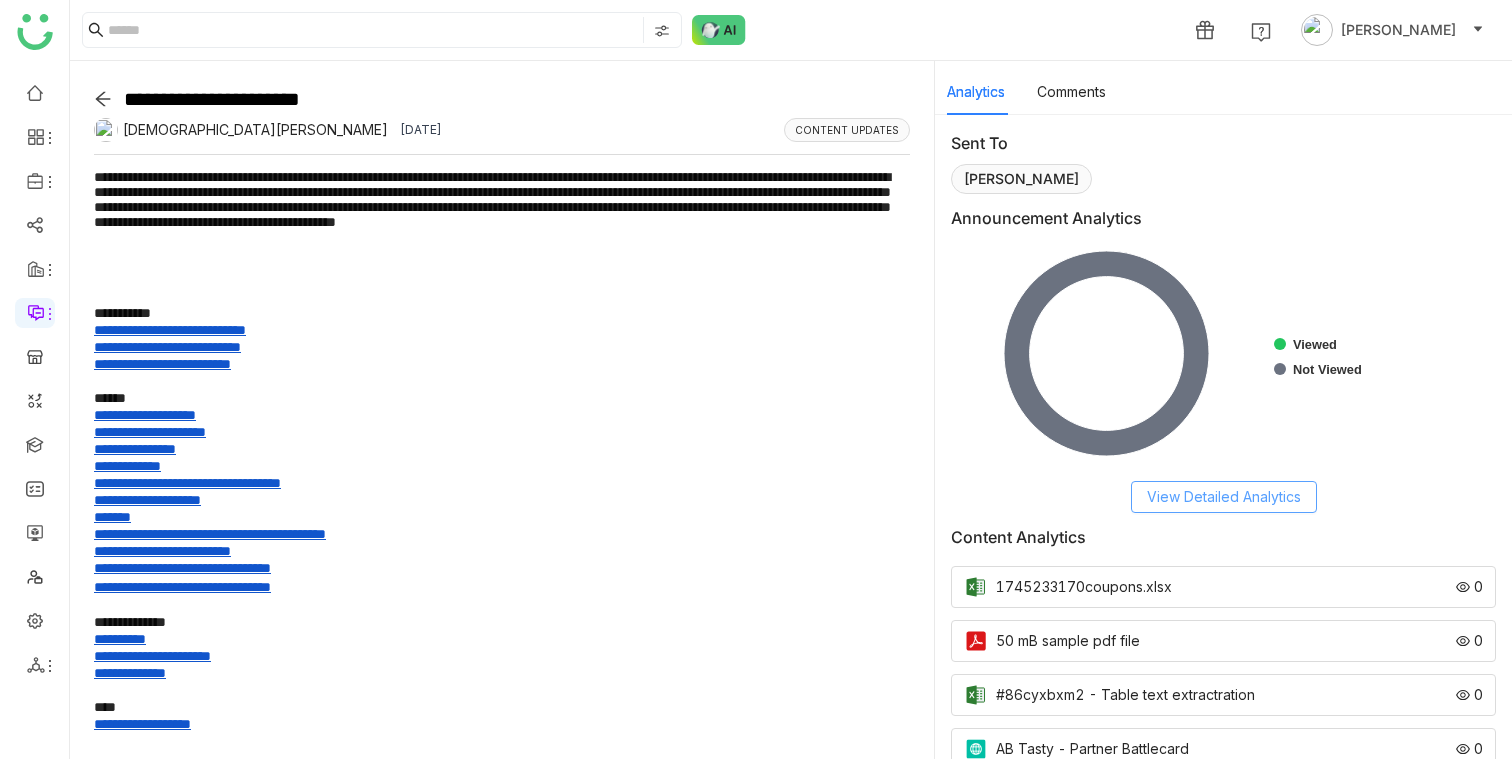 click on "View Detailed Analytics" at bounding box center (1224, 497) 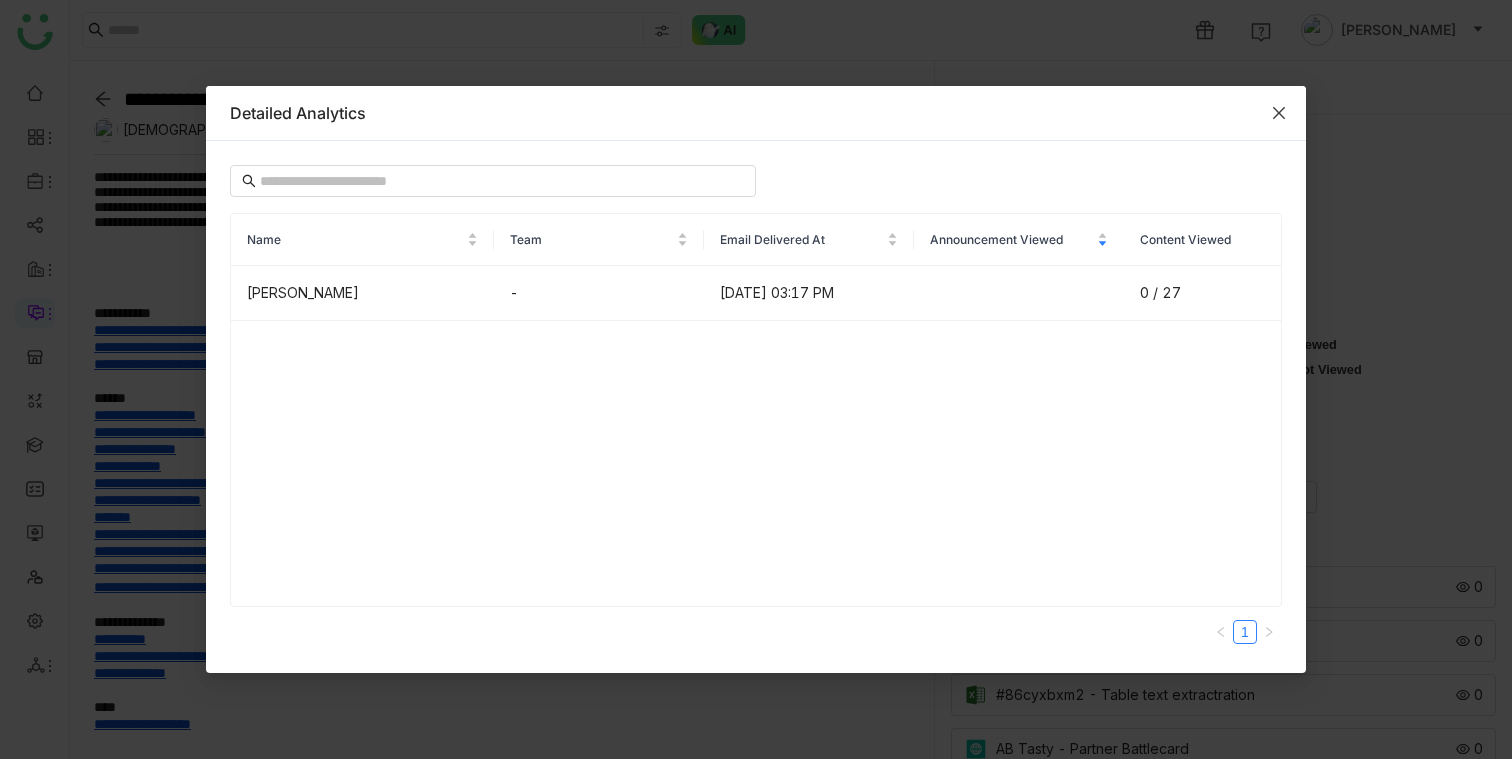 type 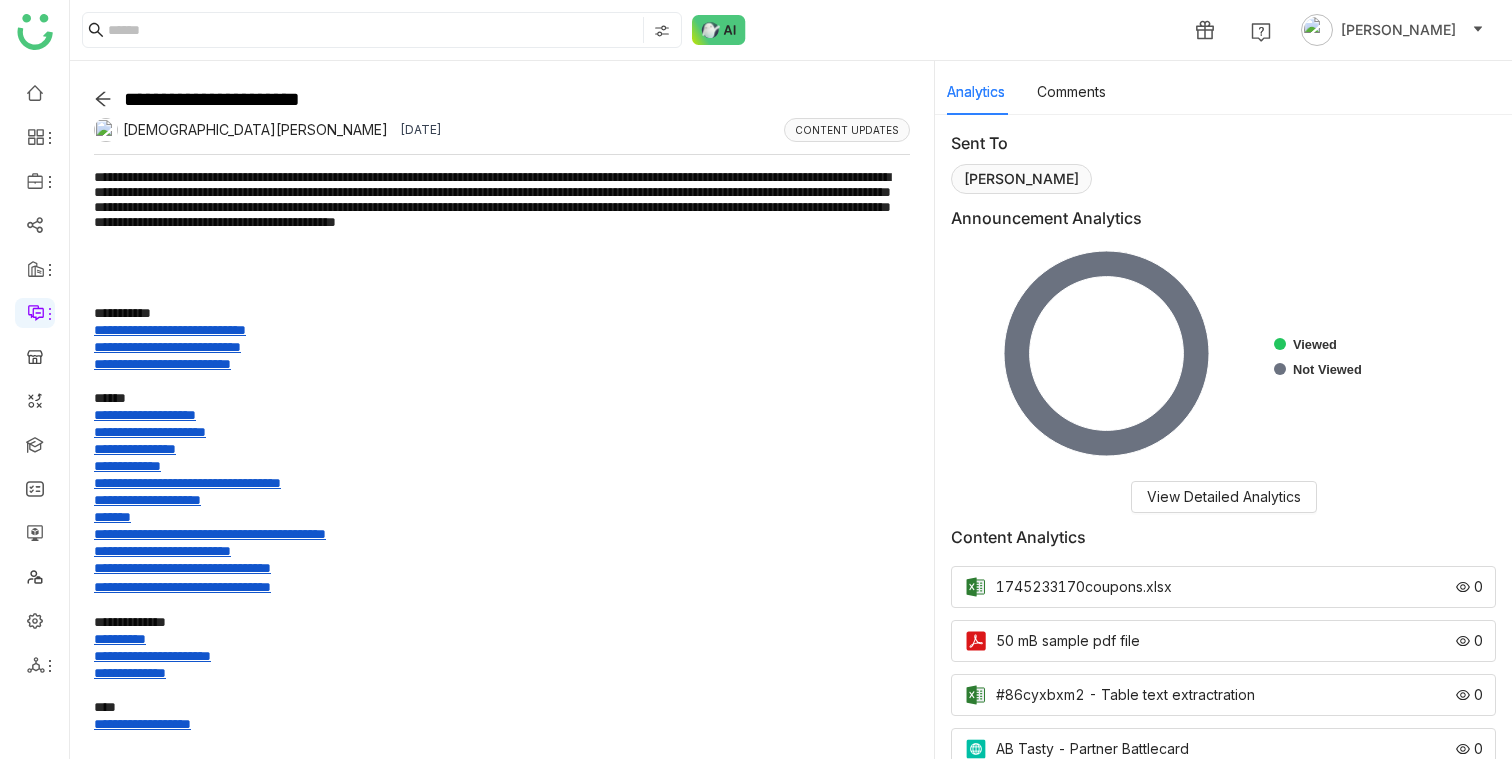 click 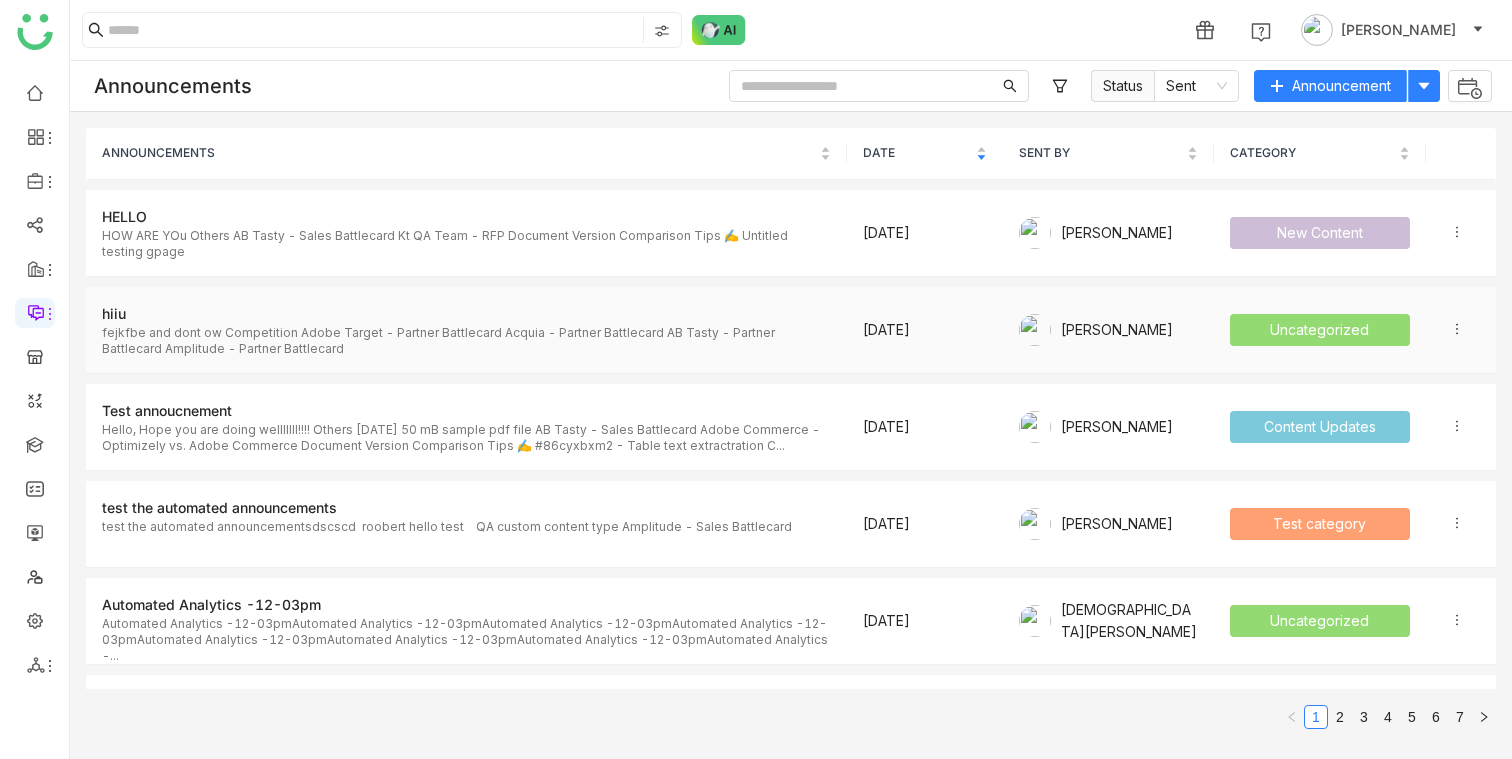 click on "fejkfbe and dont ow
Competition
Adobe Target - Partner Battlecard
Acquia - Partner Battlecard
AB Tasty - Partner Battlecard
Amplitude - Partner Battlecard" 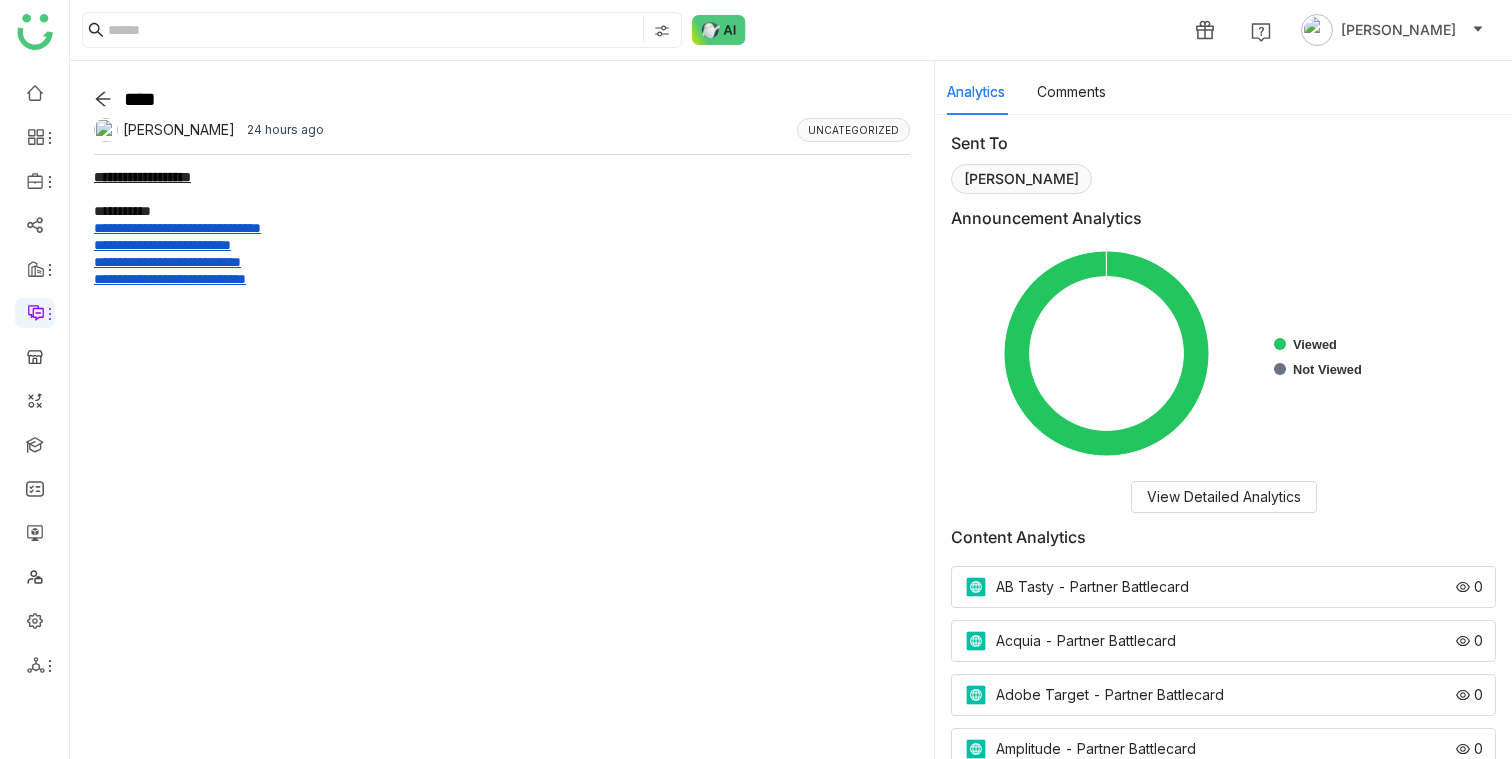 click on "Sent To Uday Pulasetti Announcement Analytics Created with Highcharts 11.2.0 Viewed Not Viewed View Detailed Analytics Content Analytics AB Tasty - Partner Battlecard 0 Acquia - Partner Battlecard 0 Adobe Target - Partner Battlecard 0 Amplitude - Partner Battlecard 0" at bounding box center (1223, 437) 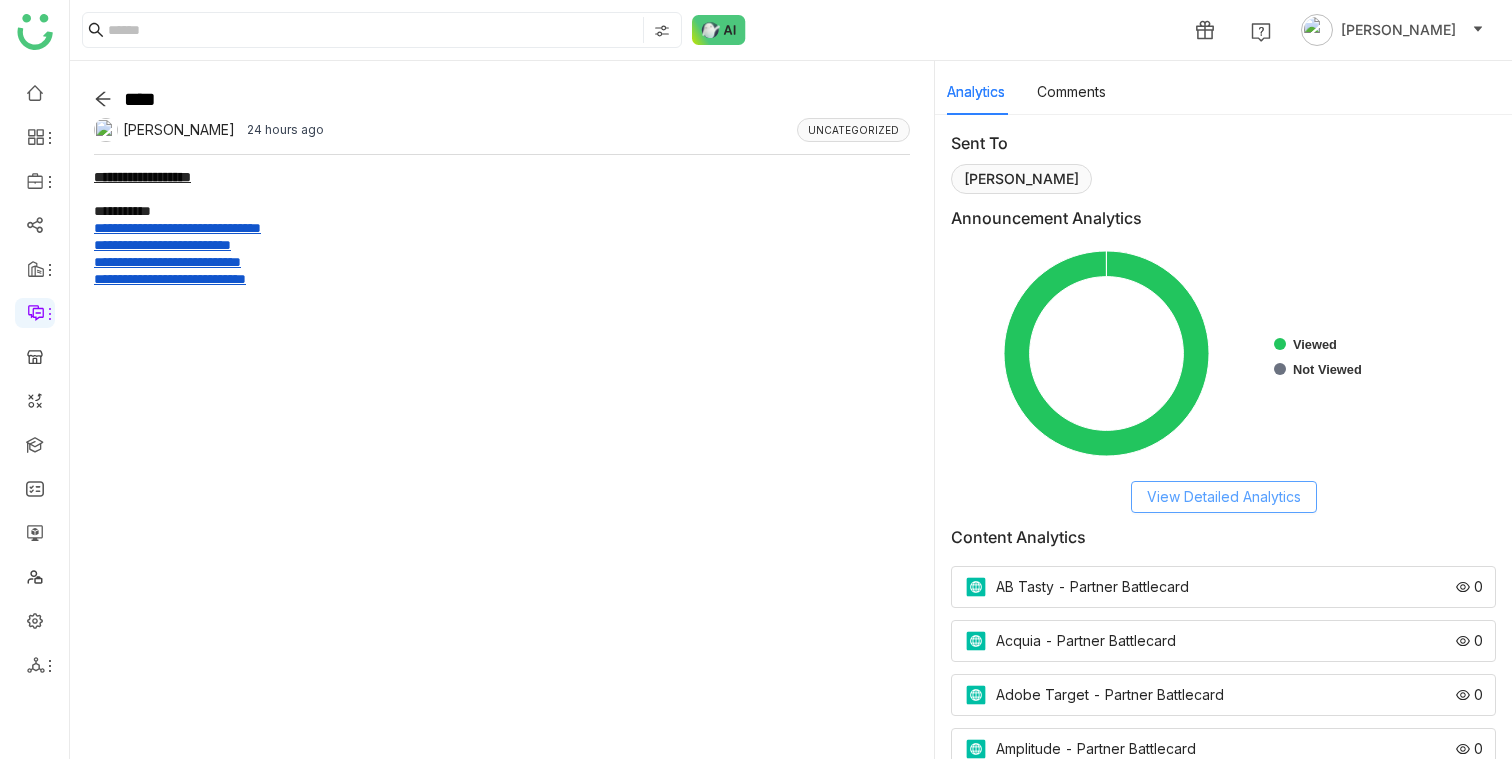 click on "View Detailed Analytics" at bounding box center [1224, 497] 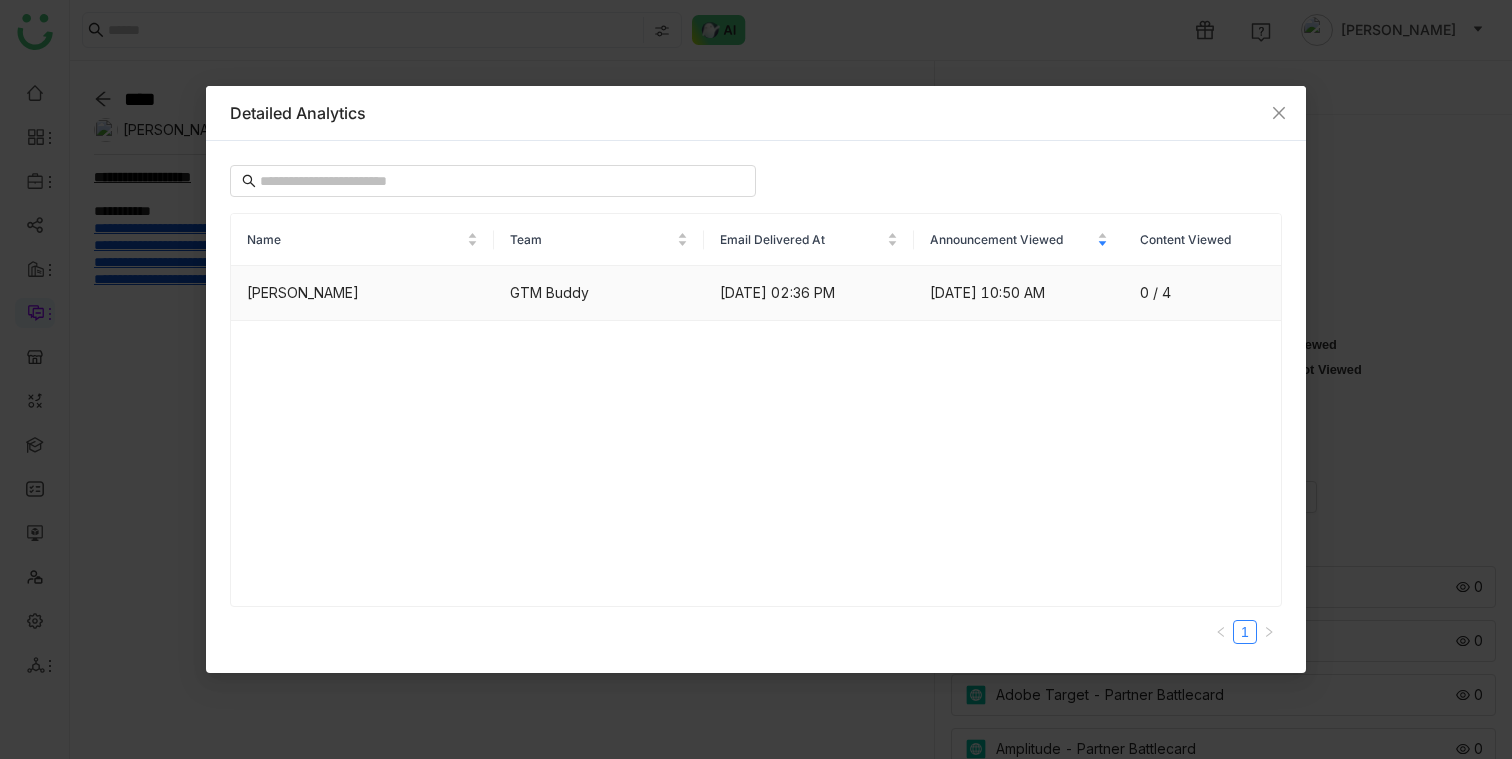 click on "[DATE] 02:36 PM" at bounding box center [809, 293] 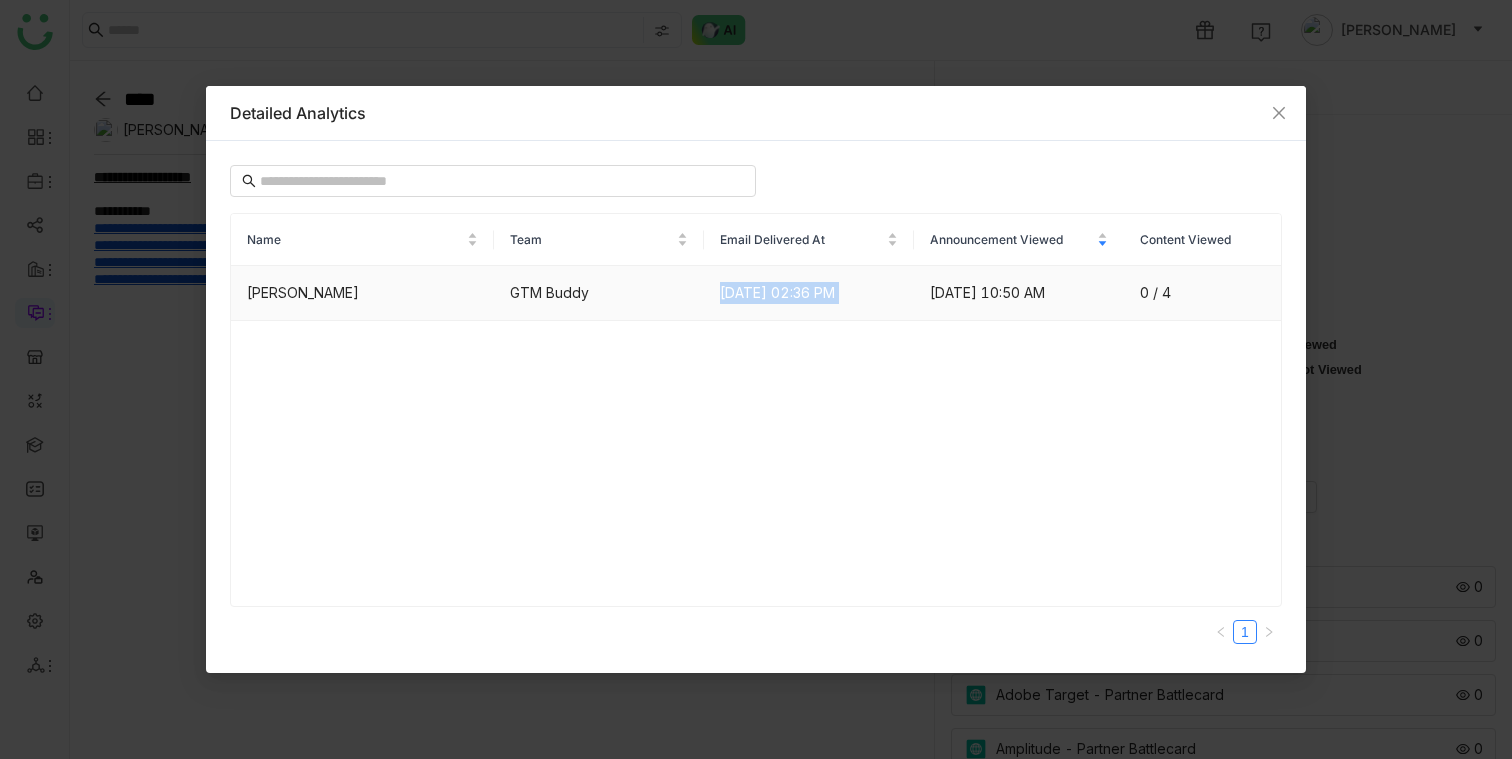 click on "[DATE] 02:36 PM" at bounding box center [809, 293] 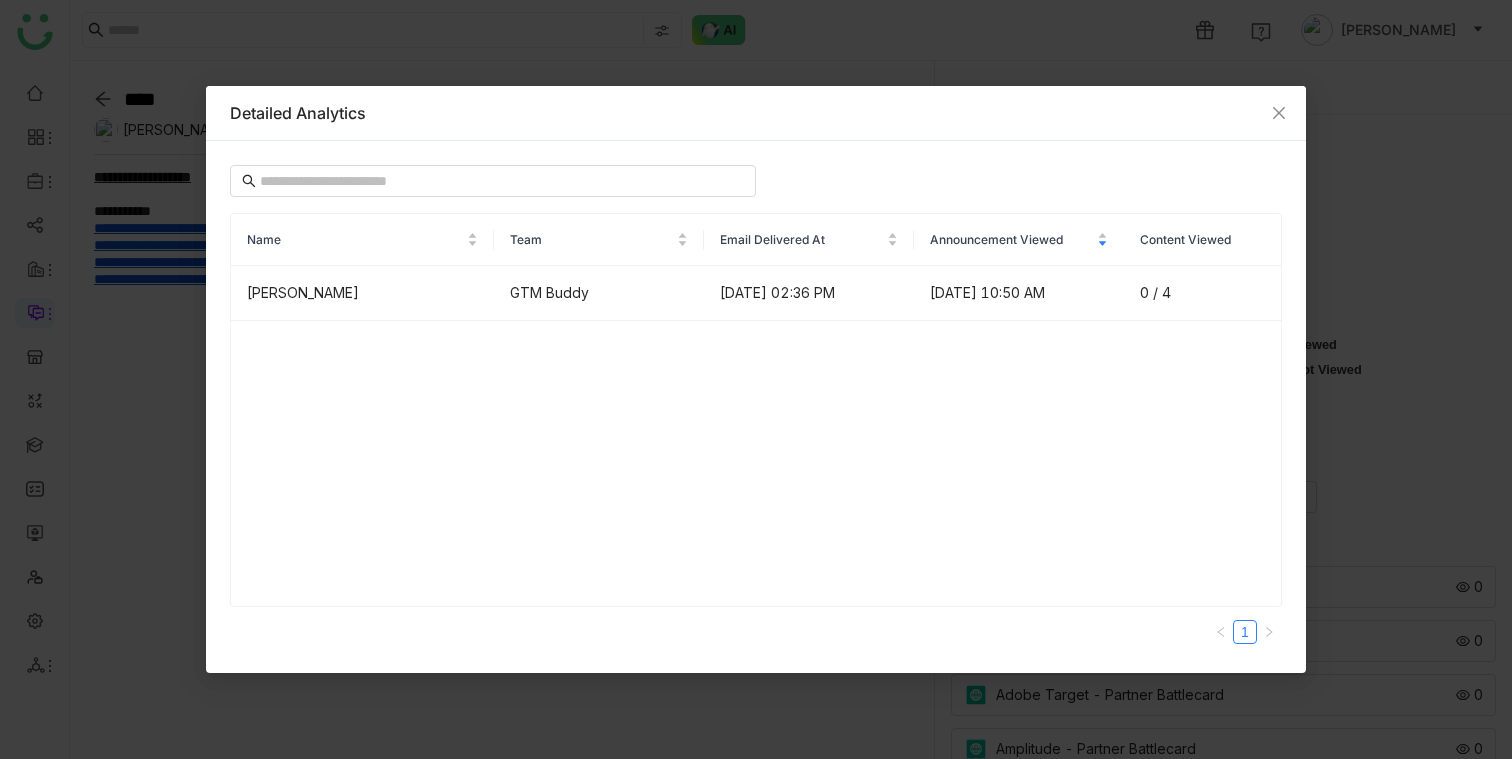 click on "Name   Team   Email Delivered At   Announcement Viewed   Content Viewed  Uday Pulasetti GTM Buddy [DATE] 02:36 PM [DATE] 10:50 AM 0 / 4 1" at bounding box center (756, 406) 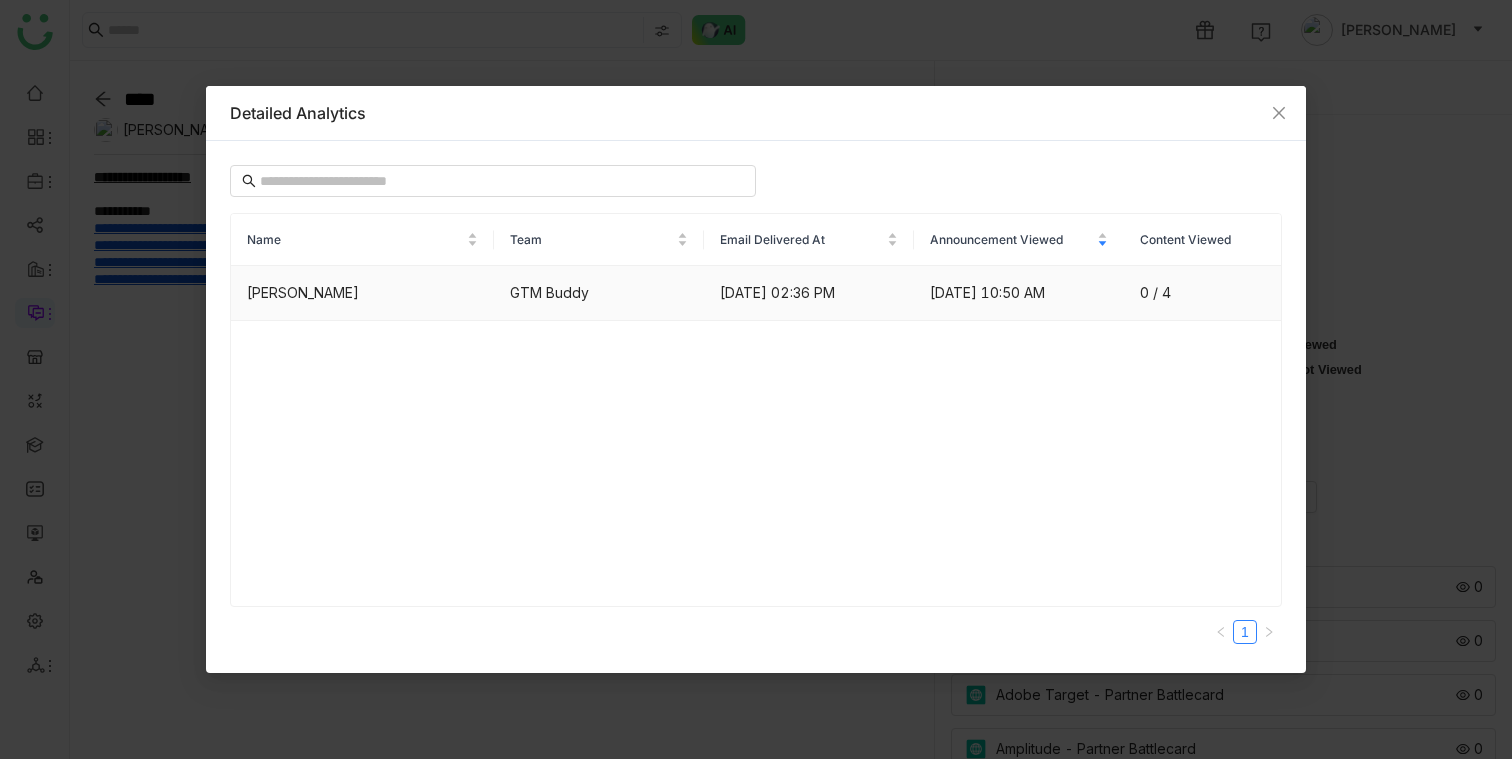 click on "[DATE] 02:36 PM" at bounding box center (809, 293) 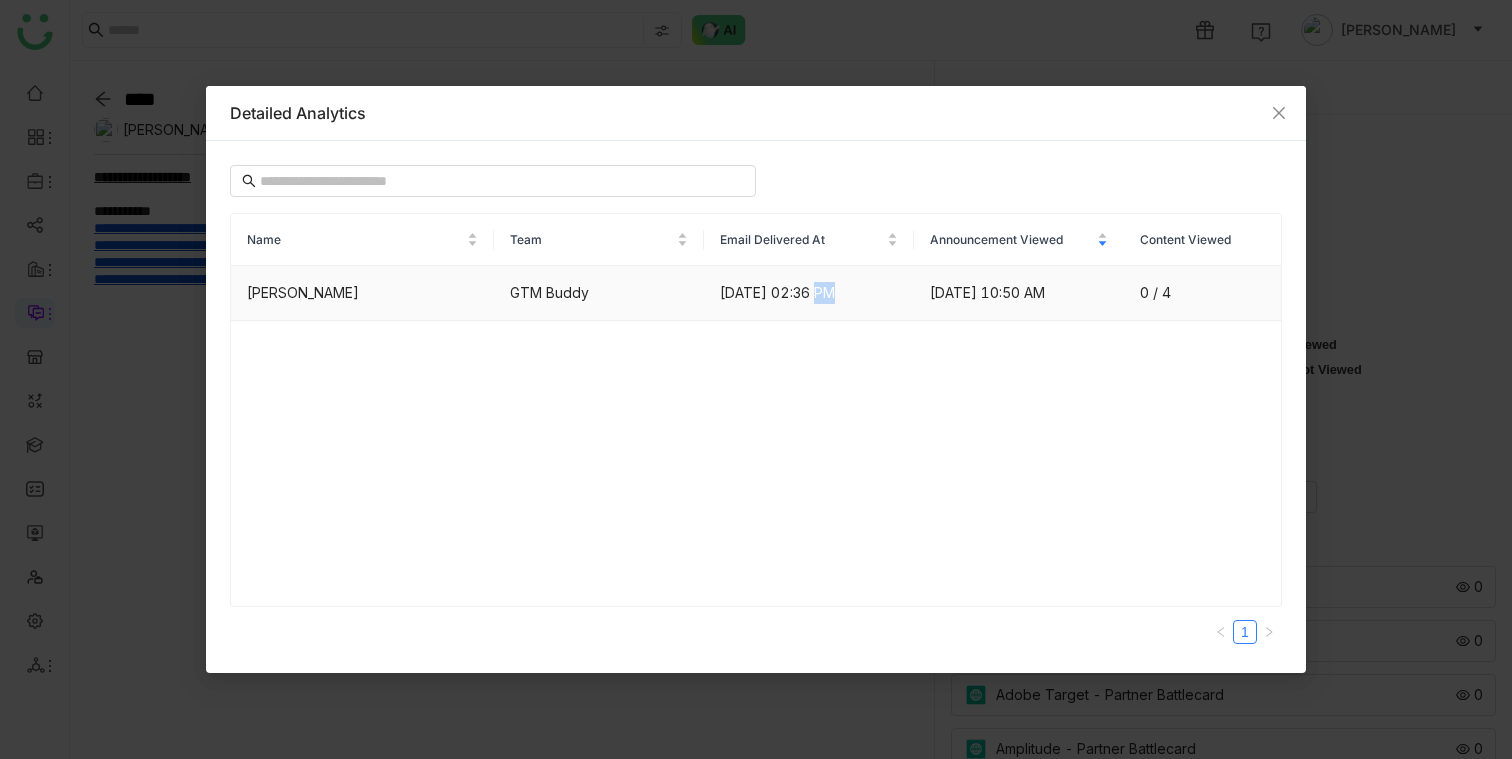 click on "[DATE] 02:36 PM" at bounding box center (809, 293) 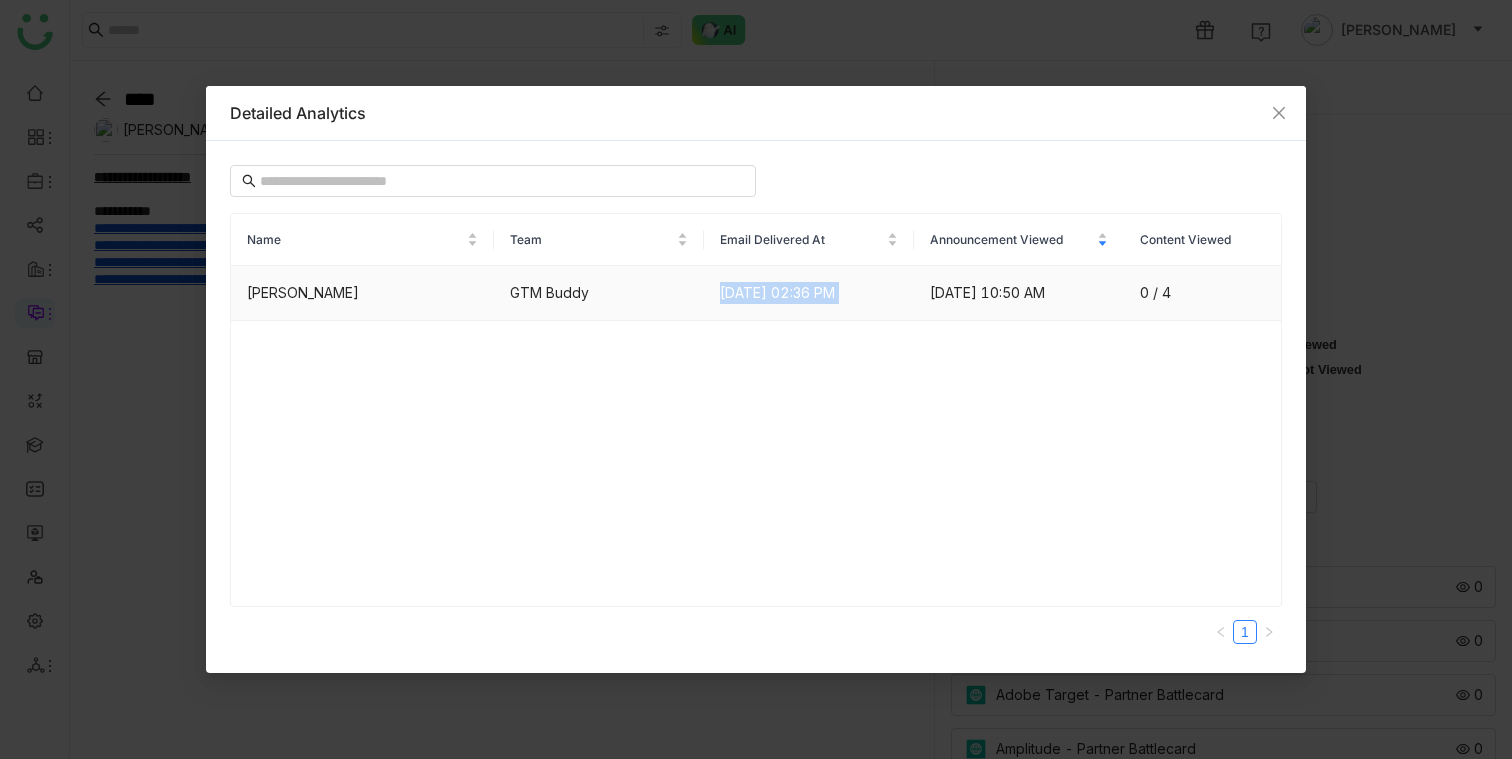 click on "[DATE] 02:36 PM" at bounding box center (809, 293) 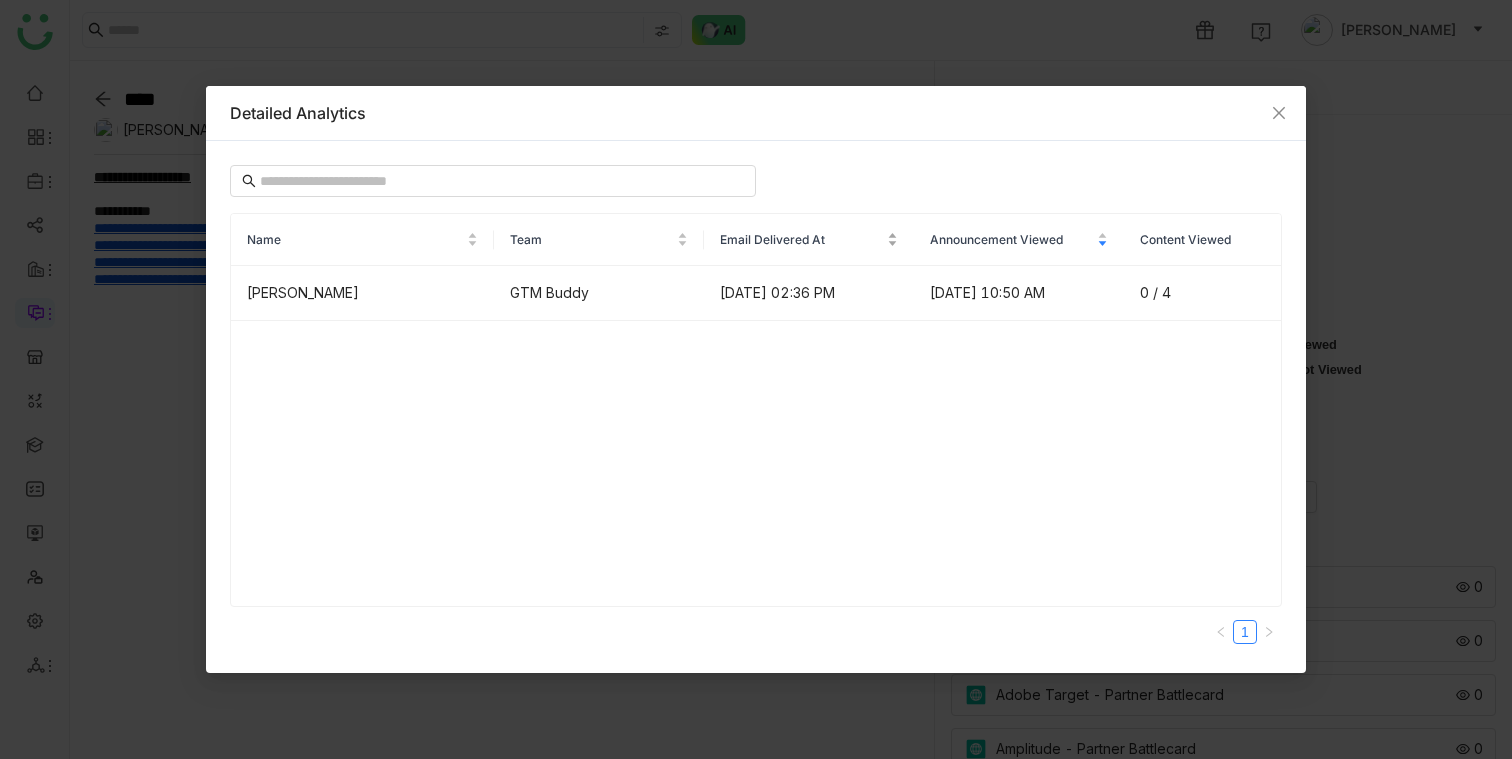click on "Email Delivered At" at bounding box center (801, 240) 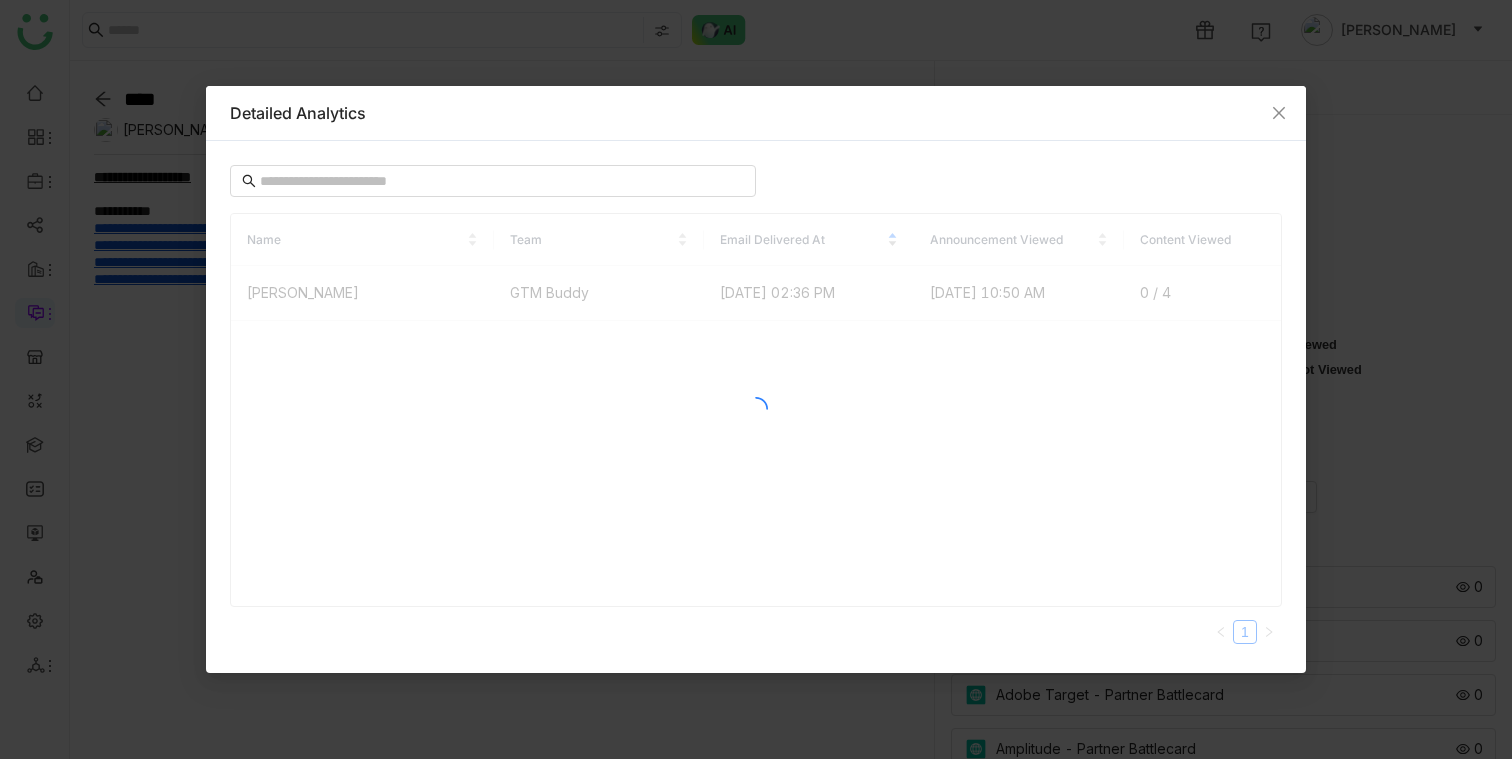 click at bounding box center [756, 408] 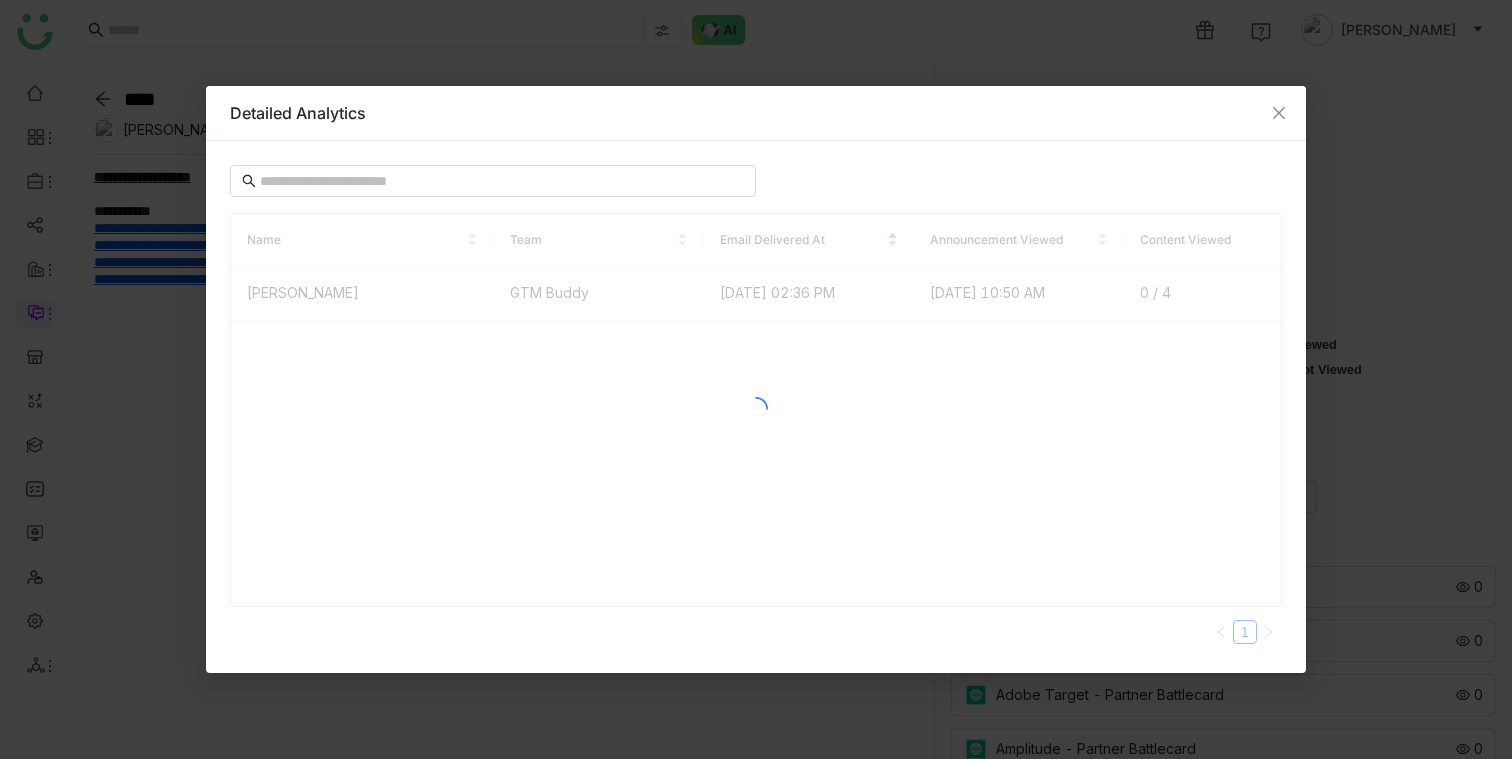 click at bounding box center (756, 408) 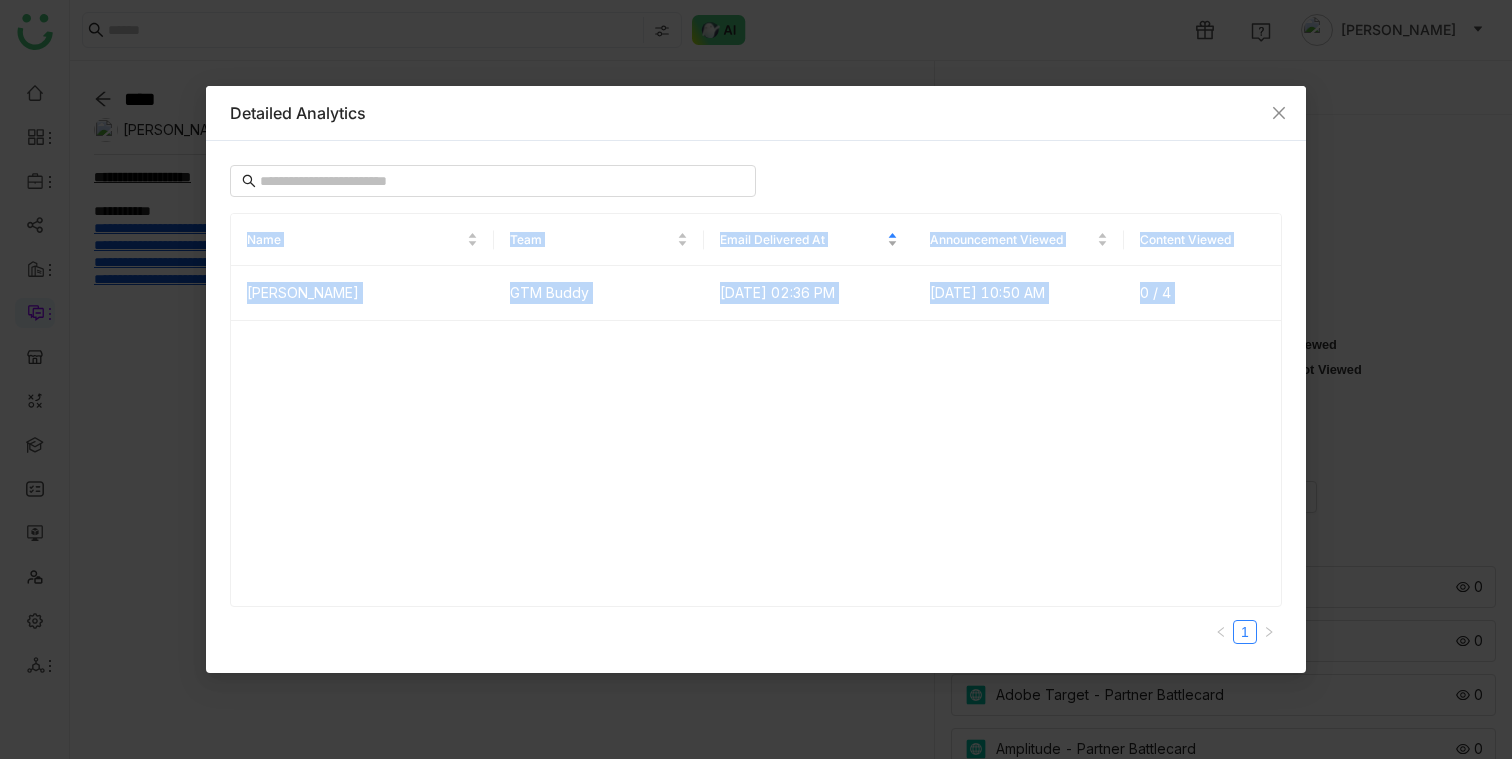 click on "Email Delivered At" at bounding box center (809, 239) 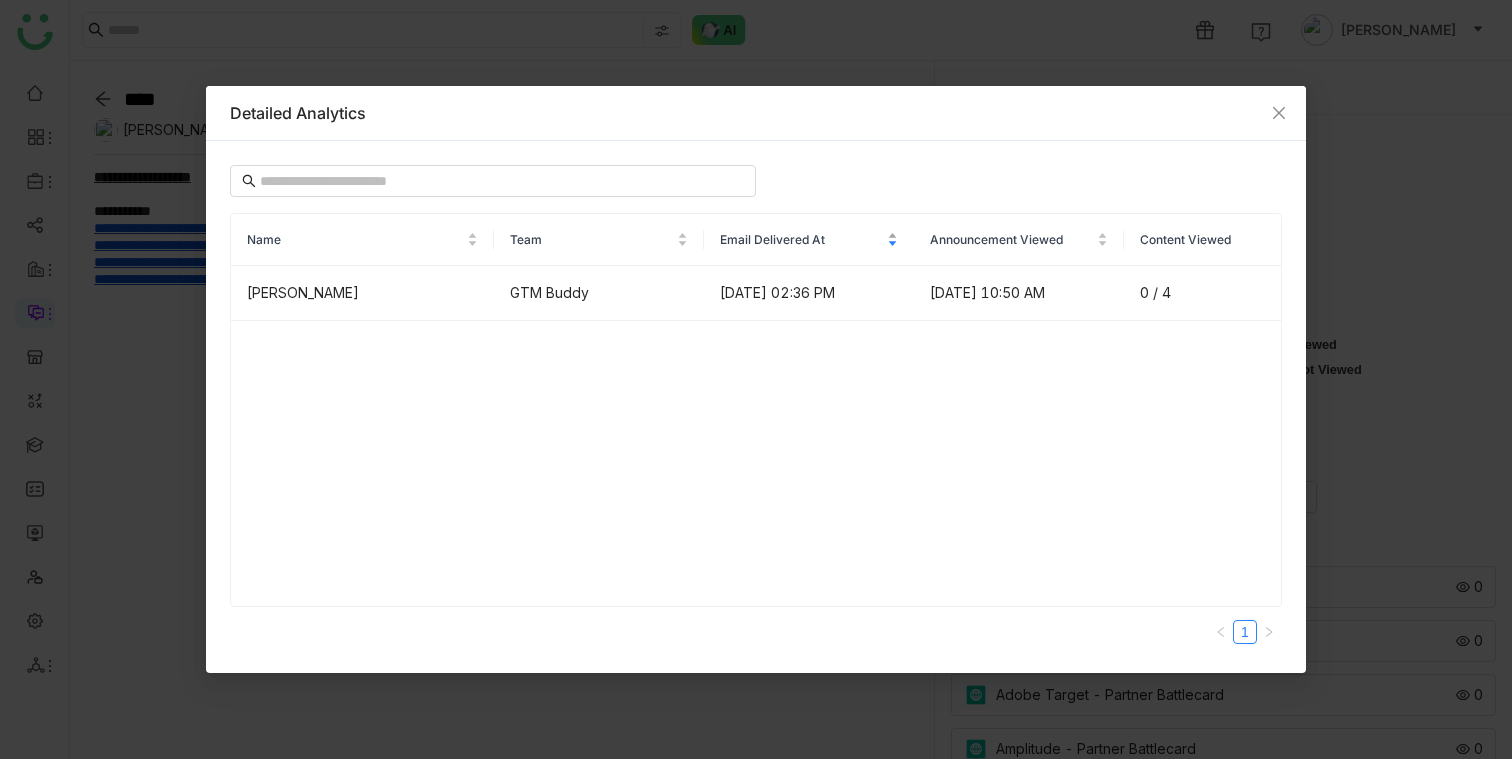 drag, startPoint x: 843, startPoint y: 238, endPoint x: 729, endPoint y: 237, distance: 114.00439 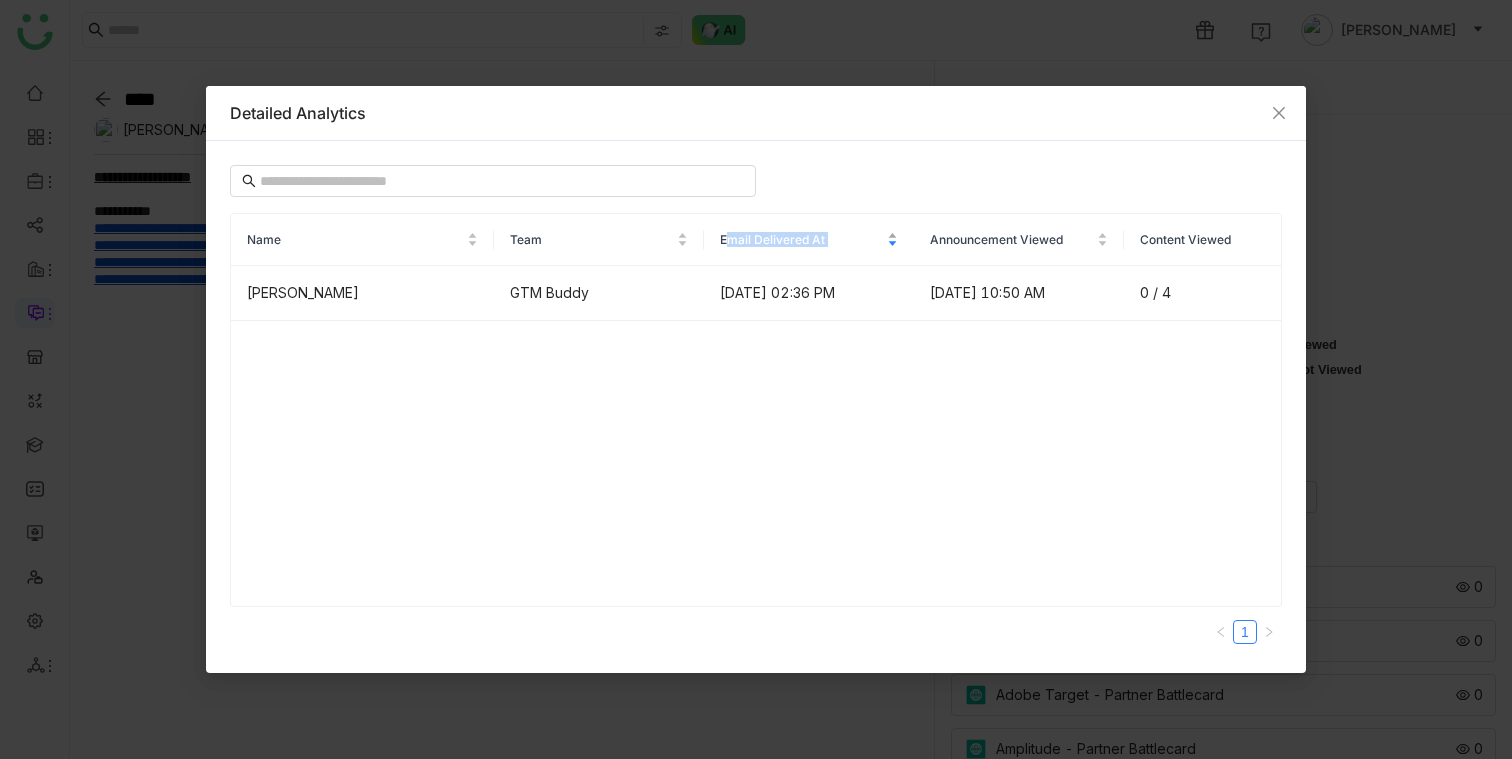 drag, startPoint x: 721, startPoint y: 237, endPoint x: 860, endPoint y: 242, distance: 139.0899 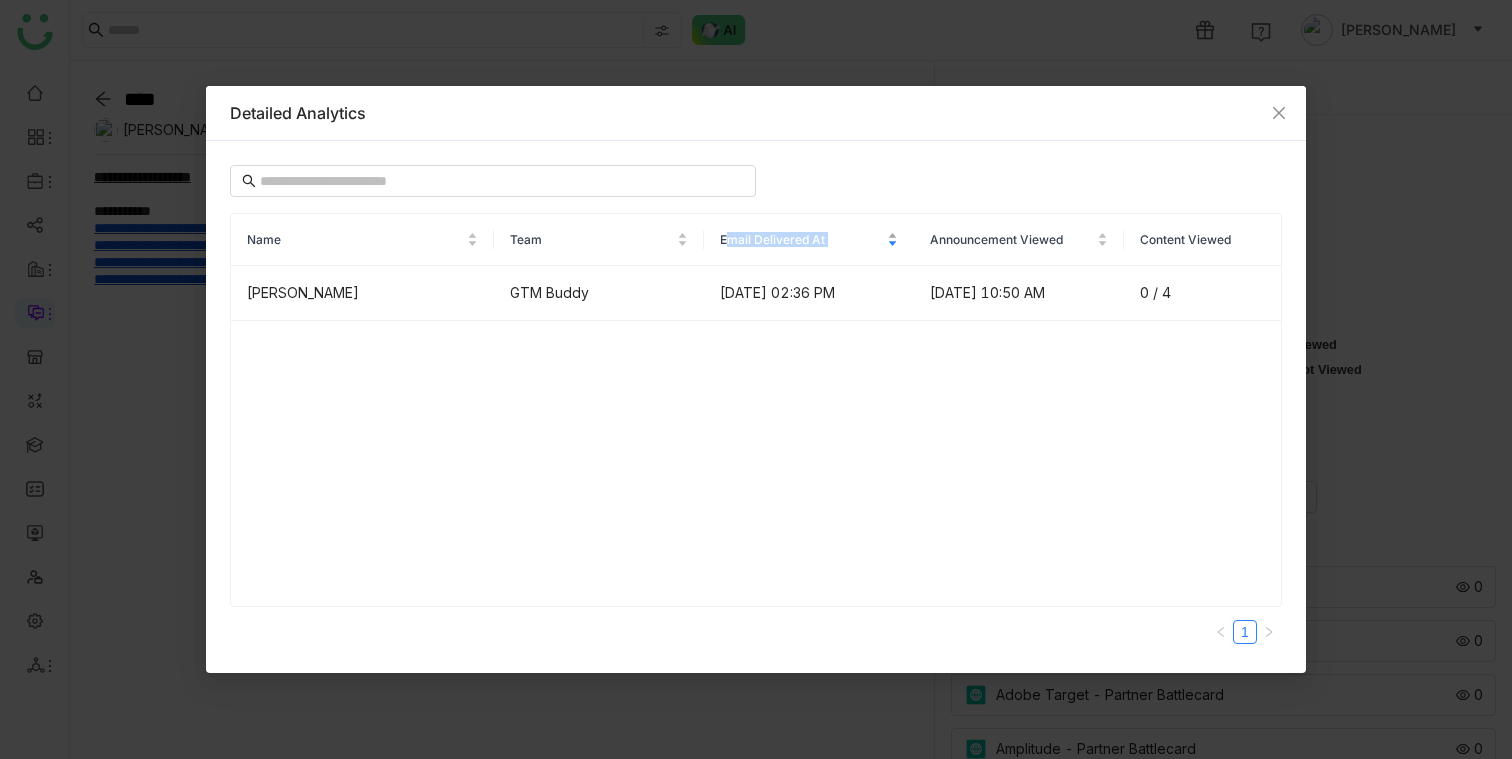 click on "Email Delivered At" at bounding box center [809, 239] 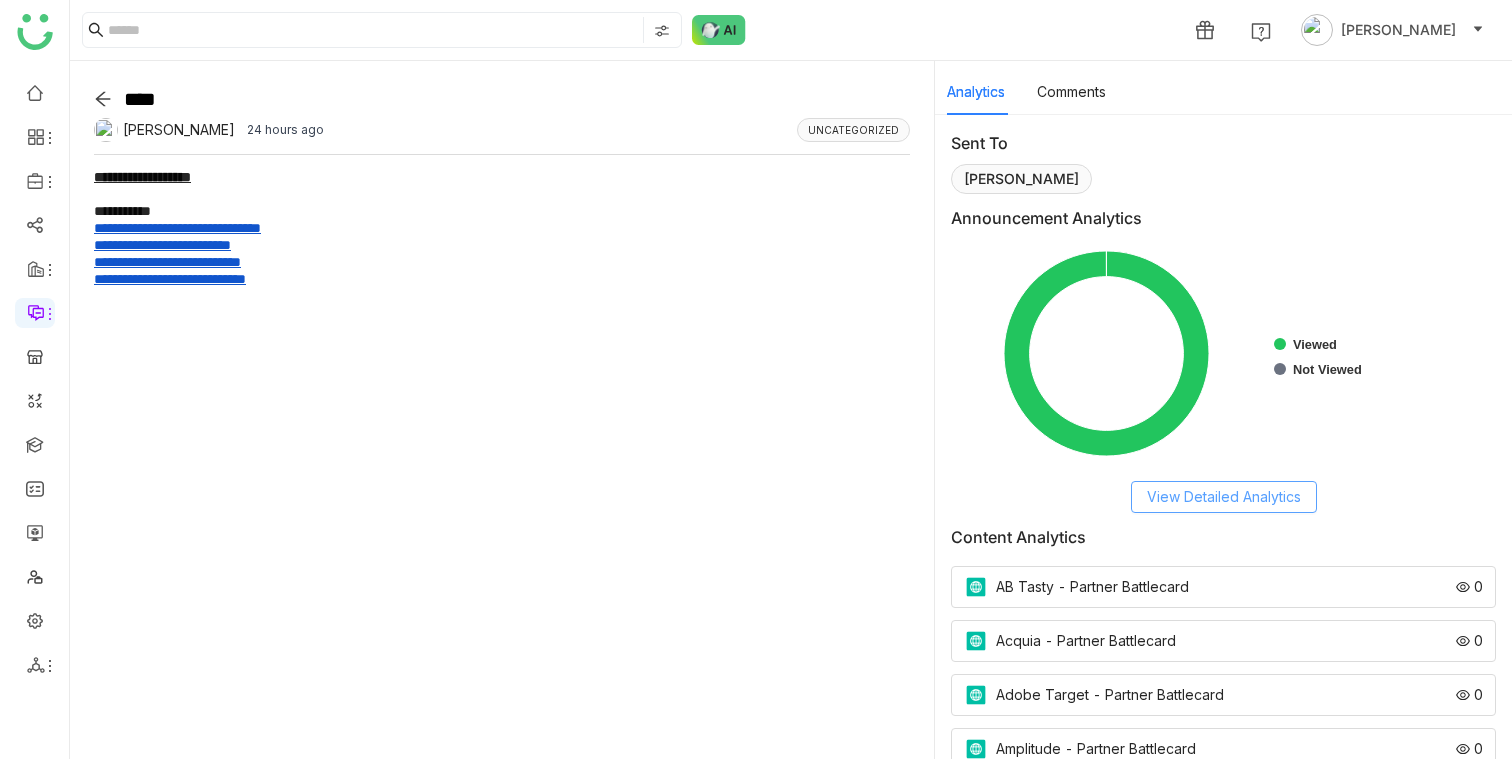 scroll, scrollTop: 27, scrollLeft: 0, axis: vertical 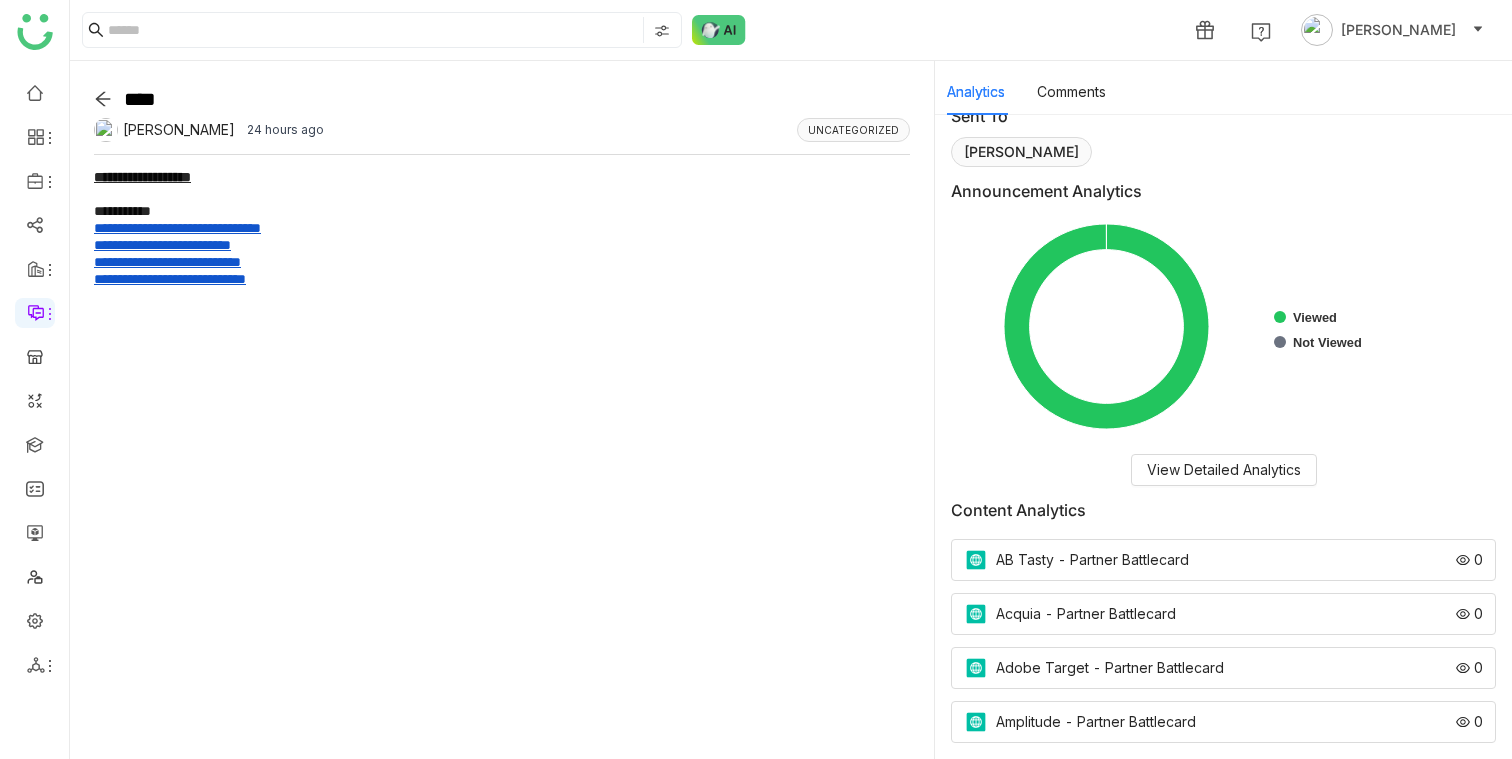 click 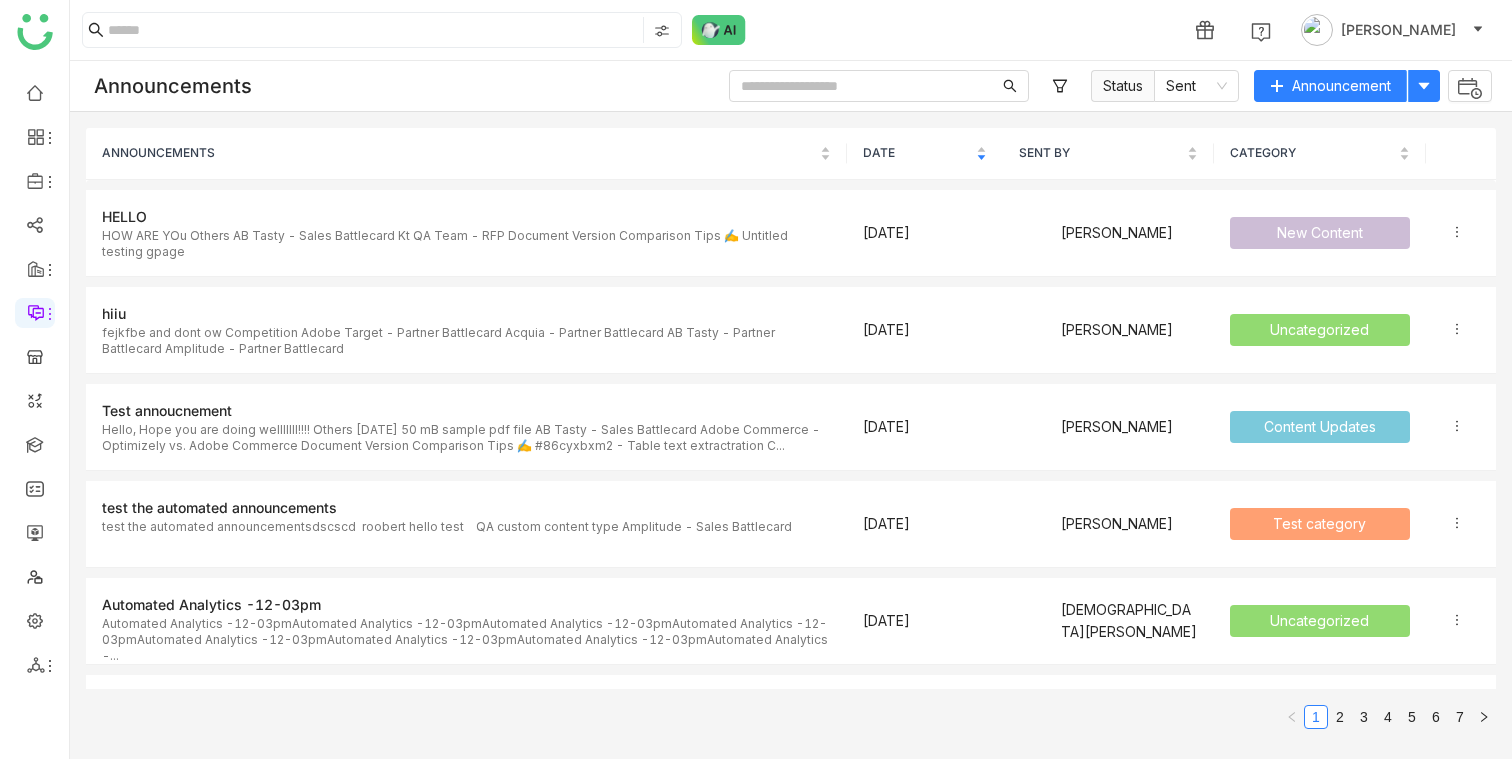 scroll, scrollTop: 956, scrollLeft: 0, axis: vertical 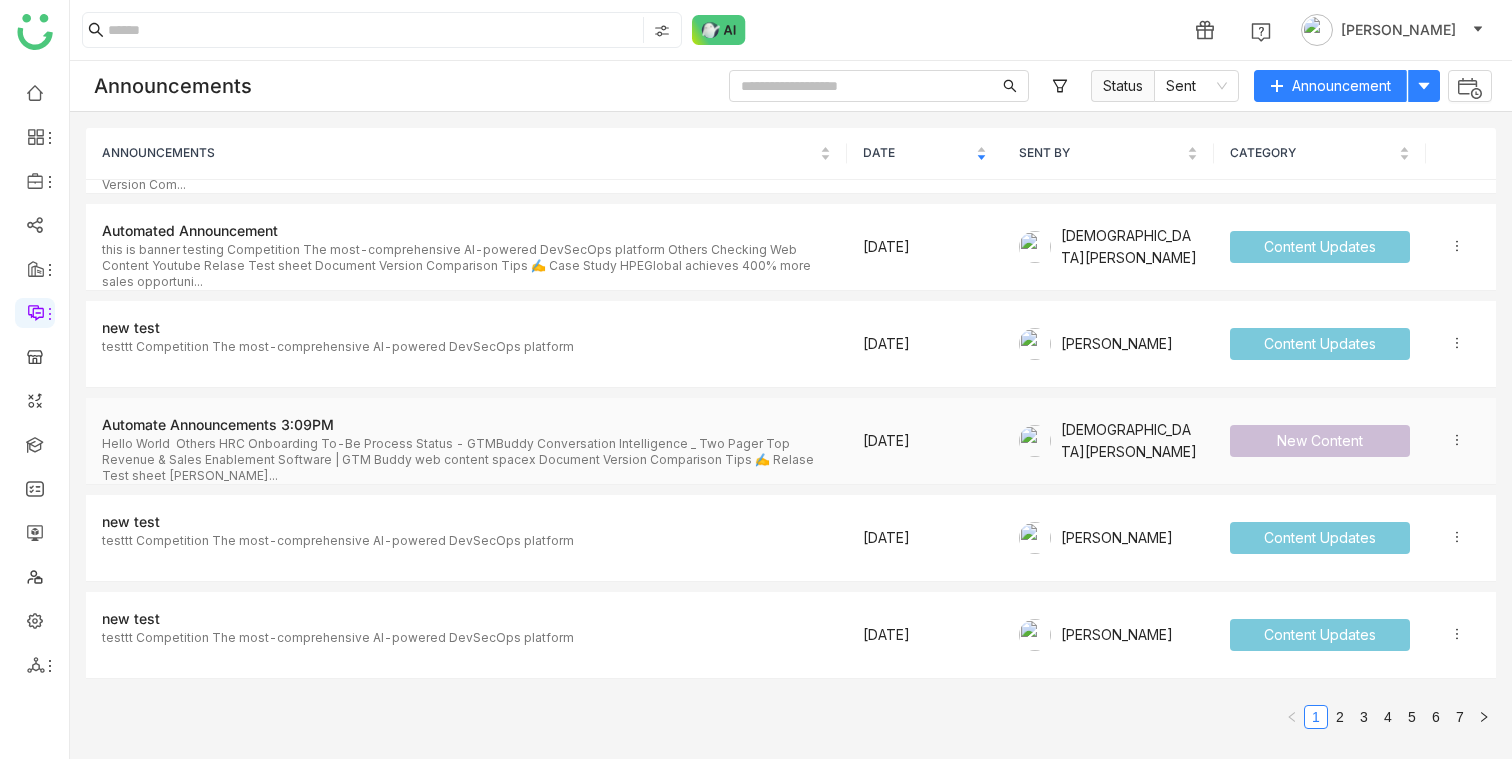 click on "Hello World
Others
HRC Onboarding To-Be Process Status - GTMBuddy
Conversation Intelligence _ Two Pager
Top Revenue & Sales Enablement Software | GTM Buddy
web content spacex
Document Version Comparison Tips ✍️
Relase Test sheet
[PERSON_NAME]..." 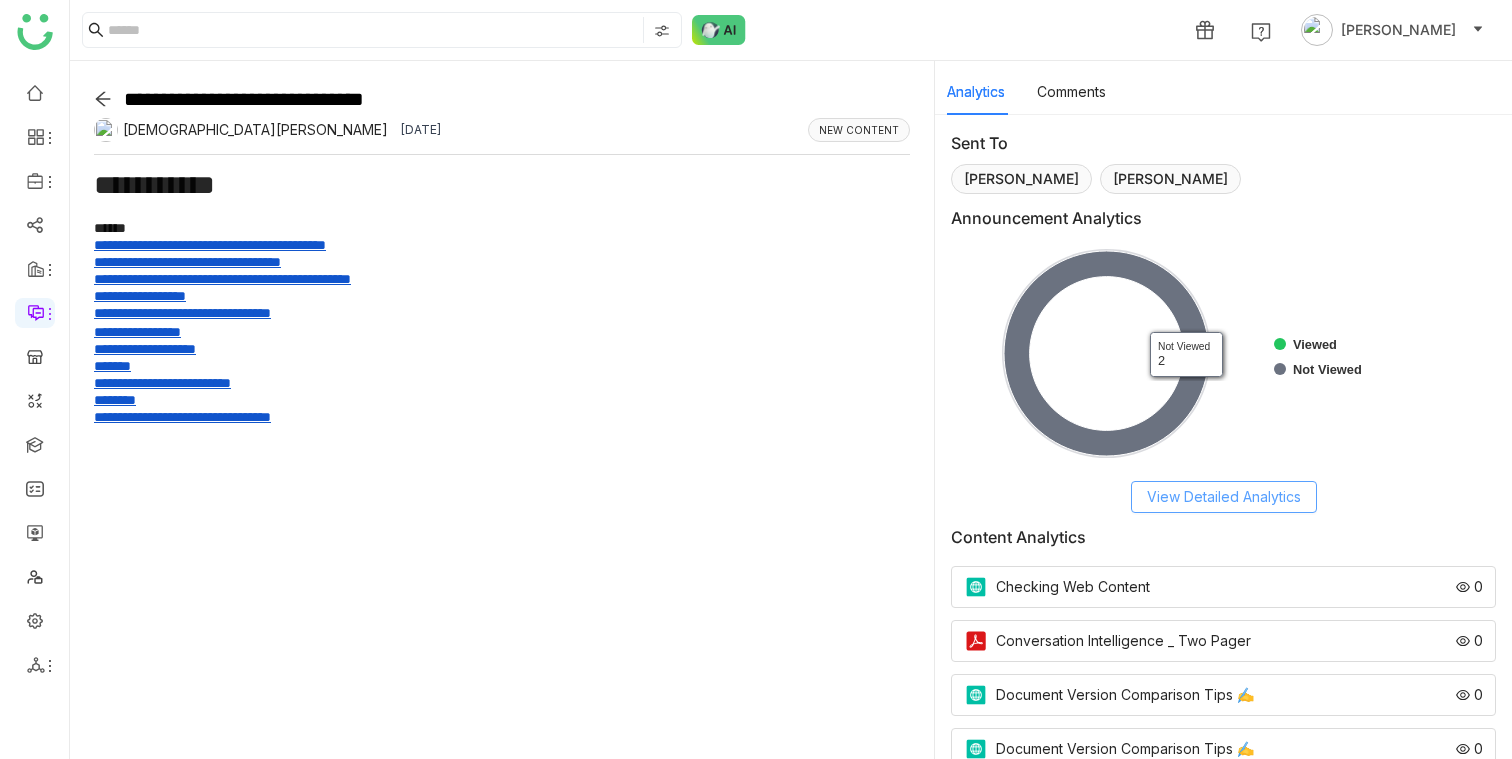 click on "View Detailed Analytics" at bounding box center (1224, 497) 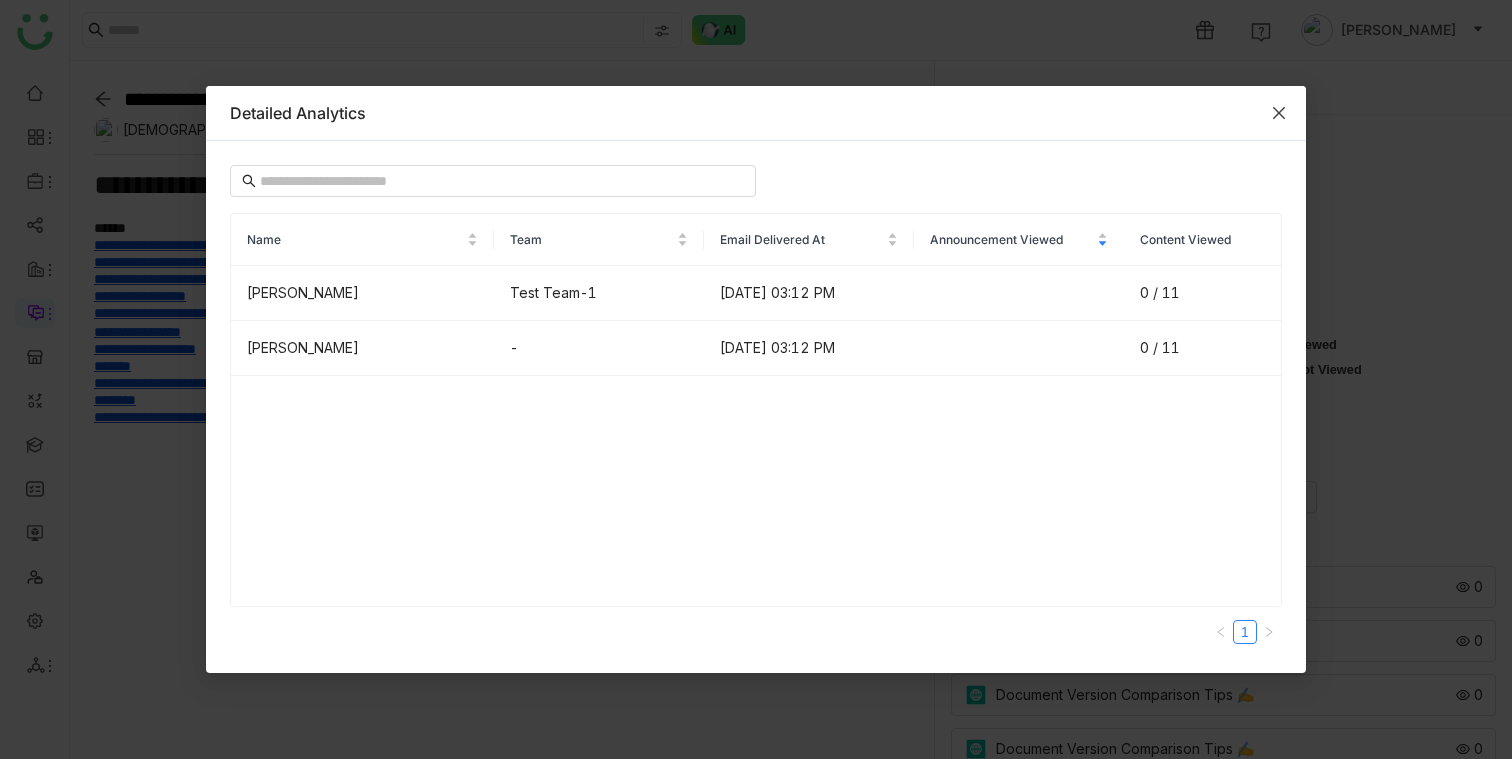 type 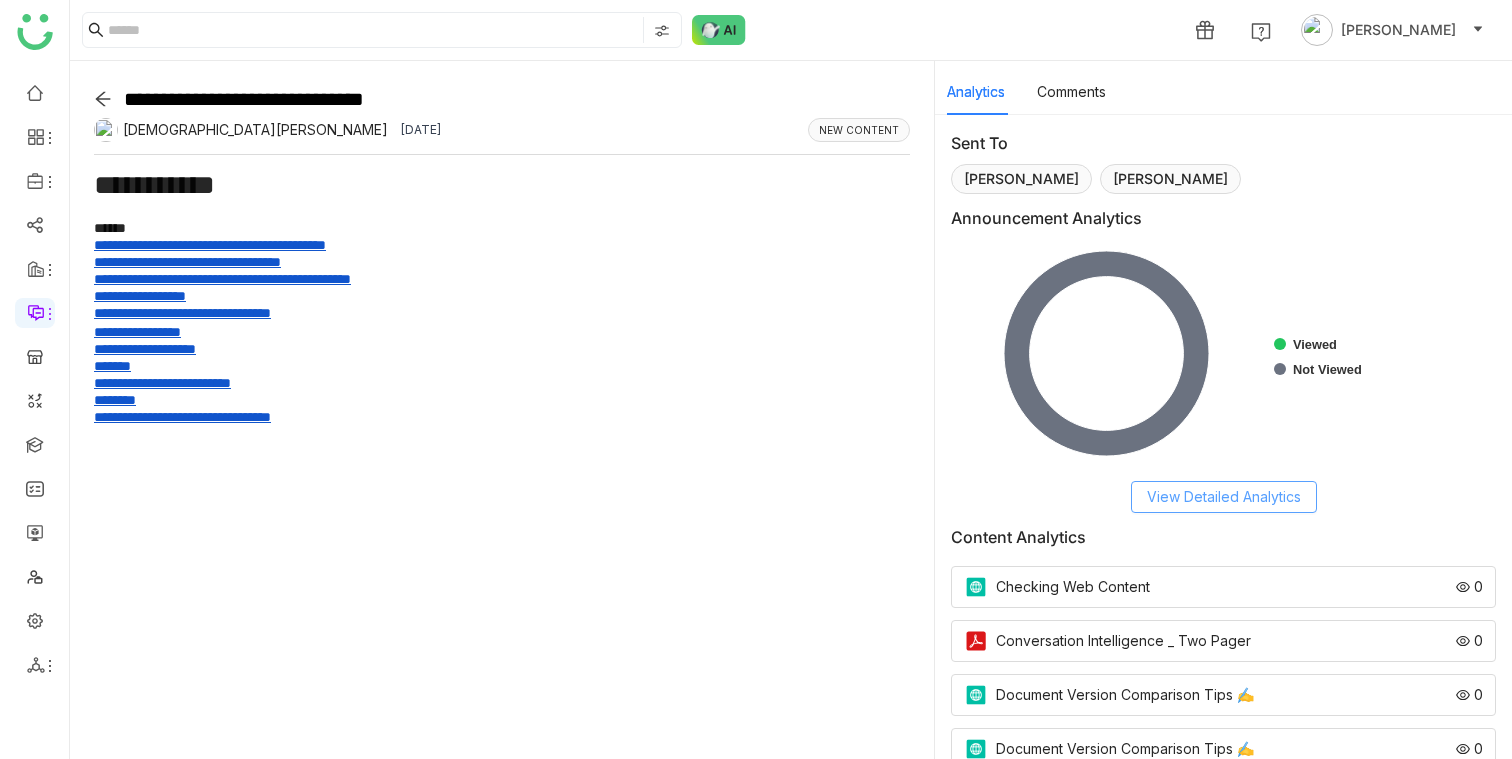 type 